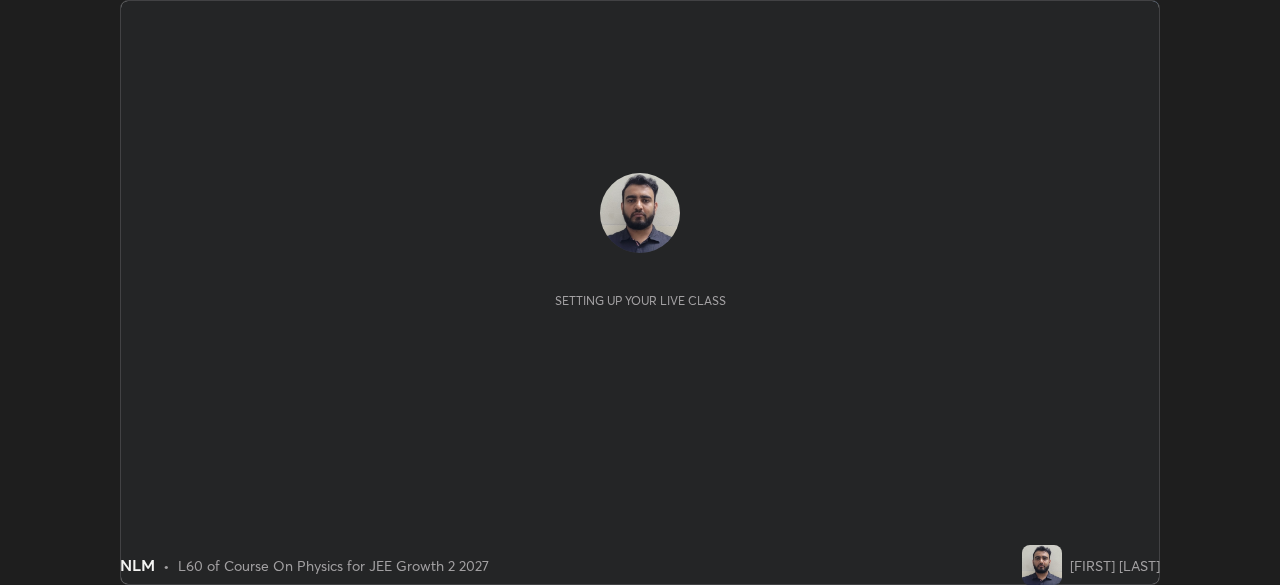 scroll, scrollTop: 0, scrollLeft: 0, axis: both 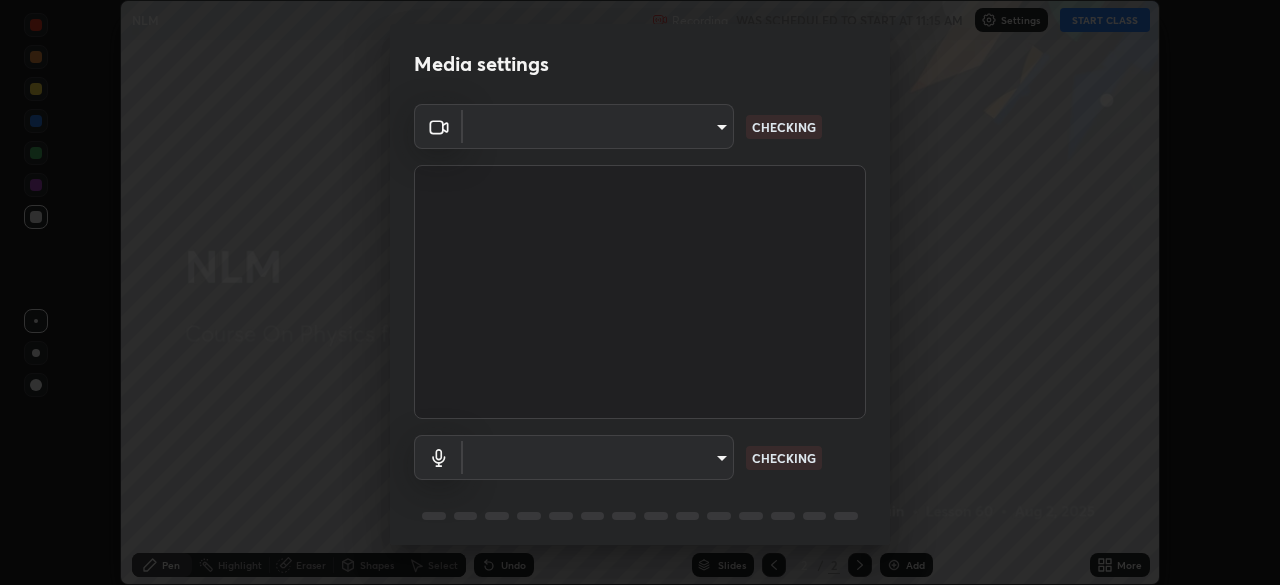 type on "[HASH]" 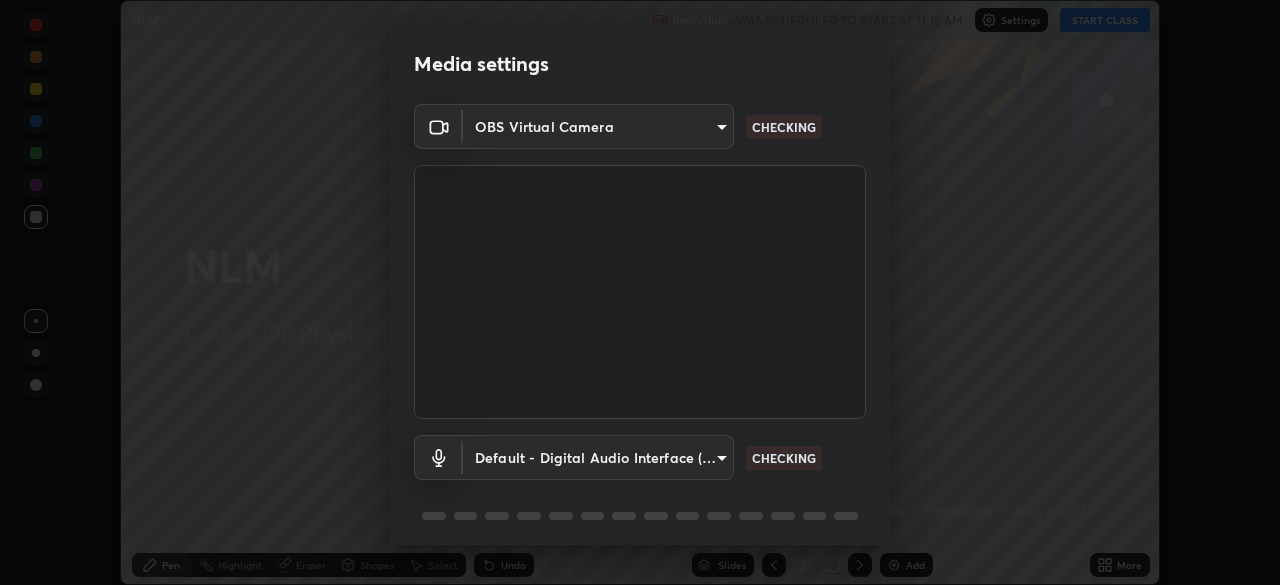 scroll, scrollTop: 71, scrollLeft: 0, axis: vertical 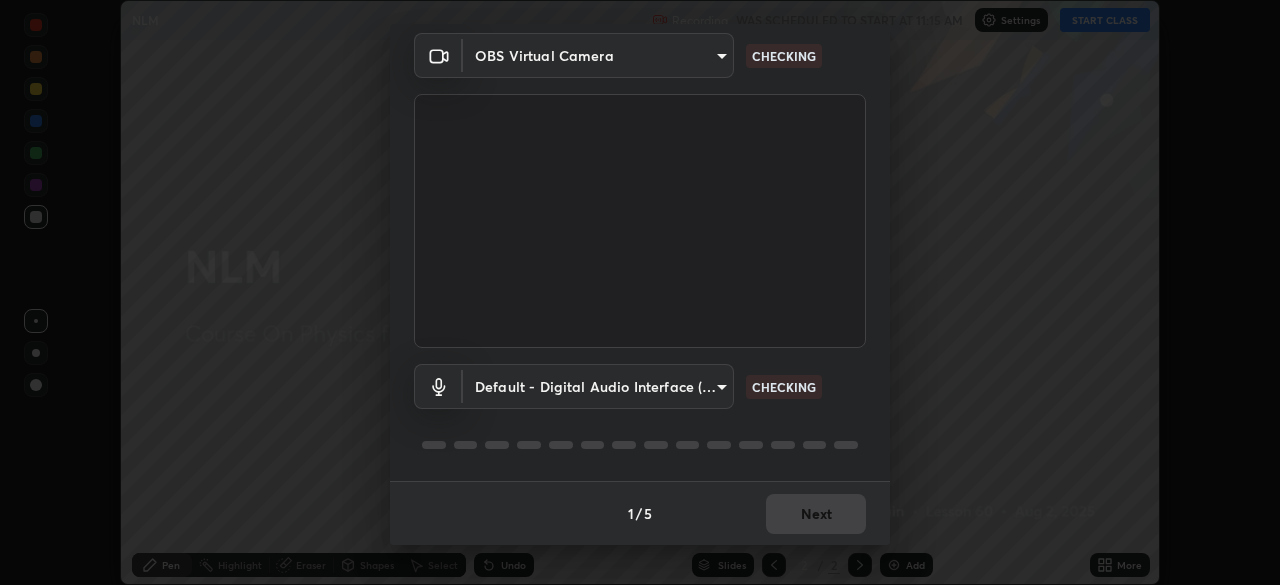 click on "Erase all NLM Recording WAS SCHEDULED TO START AT  11:15 AM Settings START CLASS Setting up your live class NLM • L60 of Course On Physics for JEE Growth 2 2027 [FIRST] [LAST] Pen Highlight Eraser Shapes Select Undo Slides 2 / 2 Add More No doubts shared Encourage your learners to ask a doubt for better clarity Report an issue Reason for reporting Buffering Chat not working Audio - Video sync issue Educator video quality low ​ Attach an image Report Media settings OBS Virtual Camera [HASH] CHECKING Default - Digital Audio Interface (Cam Link 4K) default CHECKING 1 / 5 Next" at bounding box center (640, 292) 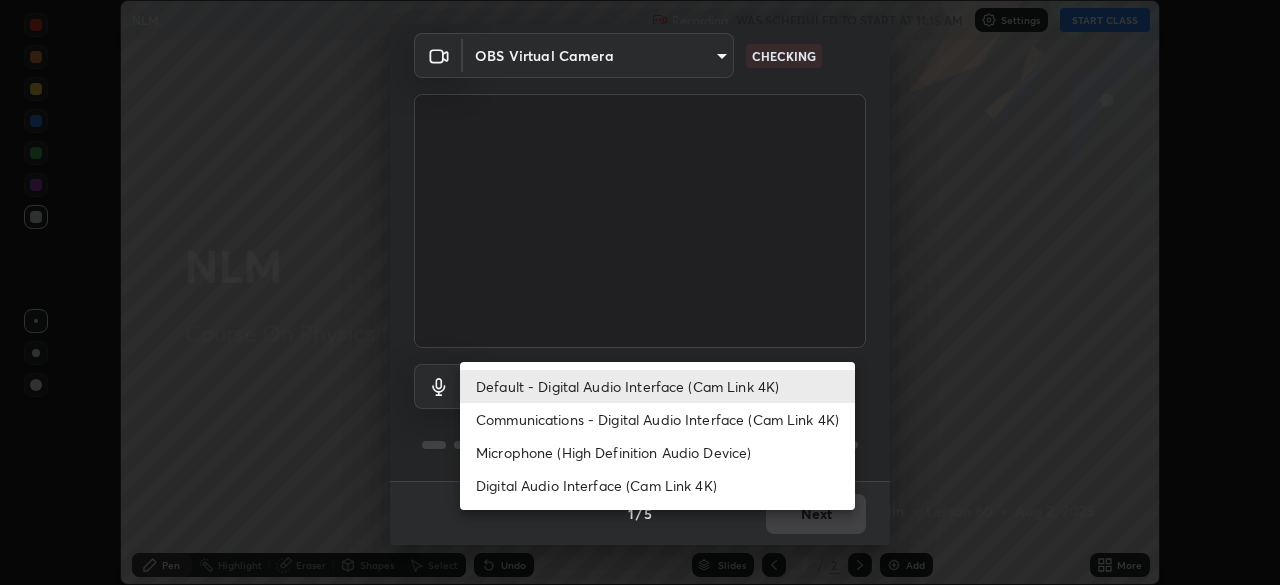 click on "Communications - Digital Audio Interface (Cam Link 4K)" at bounding box center [657, 419] 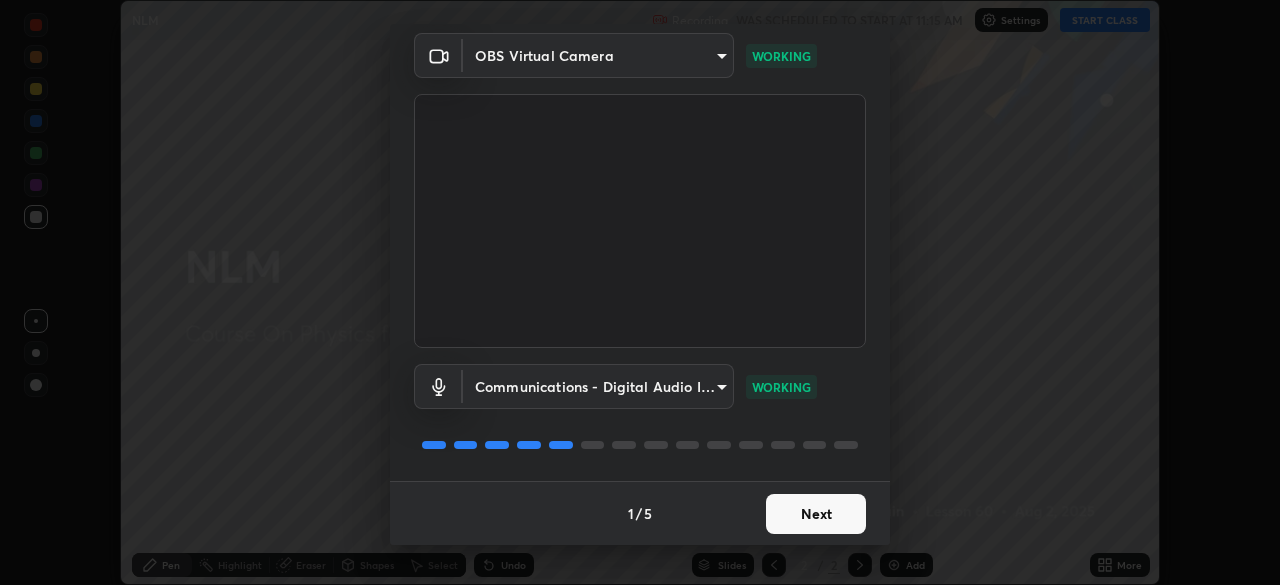 click on "Next" at bounding box center (816, 514) 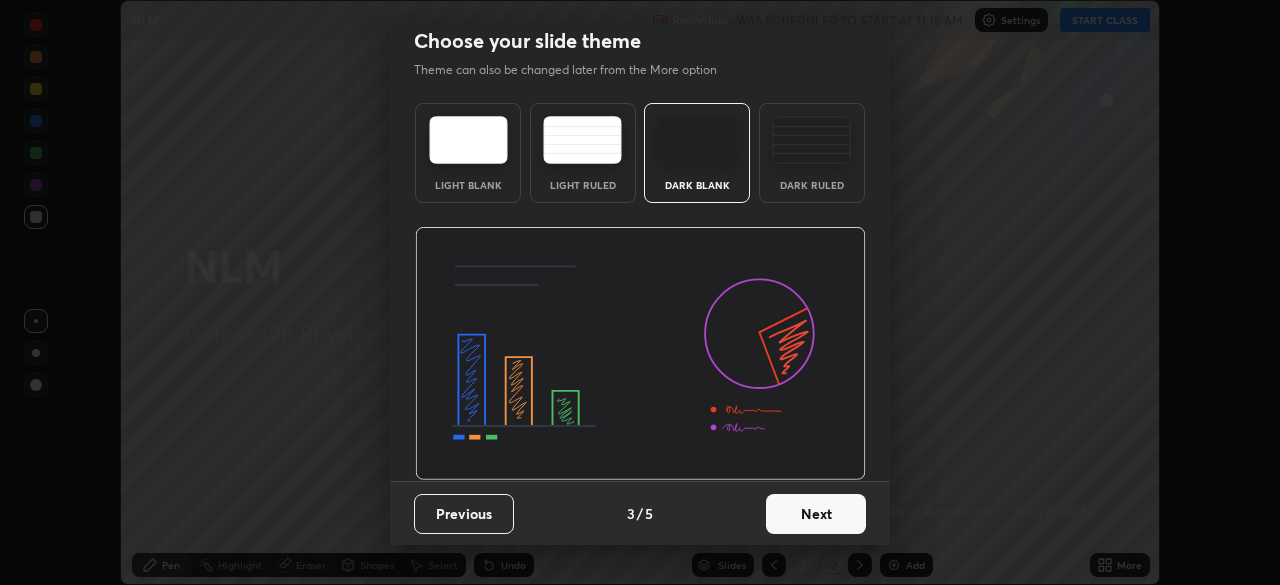 scroll, scrollTop: 0, scrollLeft: 0, axis: both 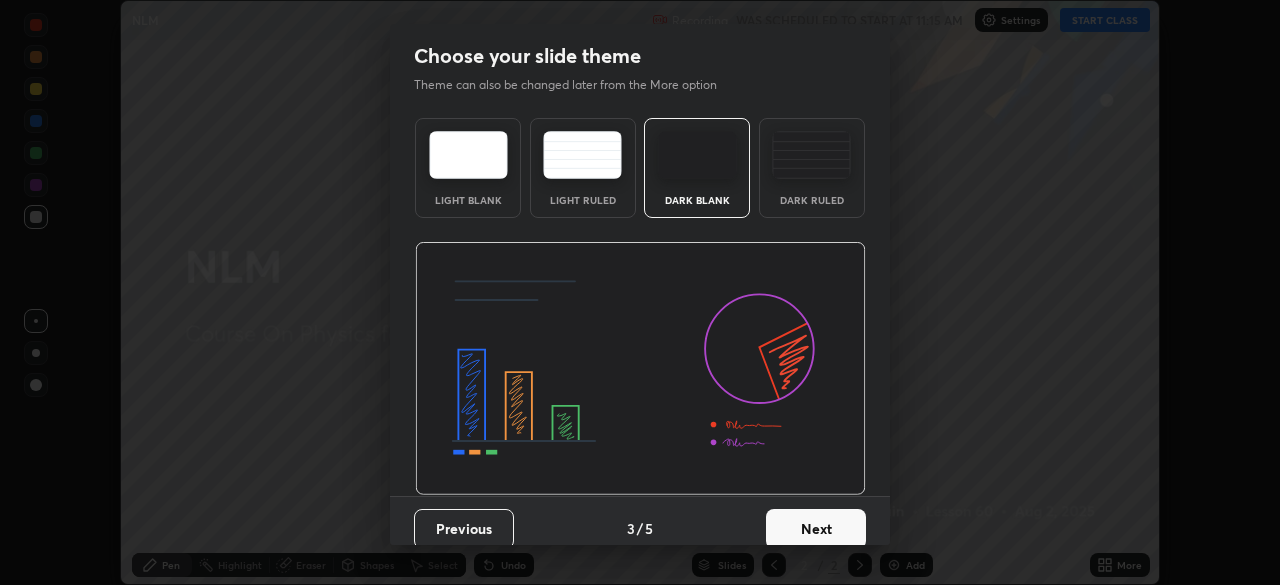 click on "Next" at bounding box center (816, 529) 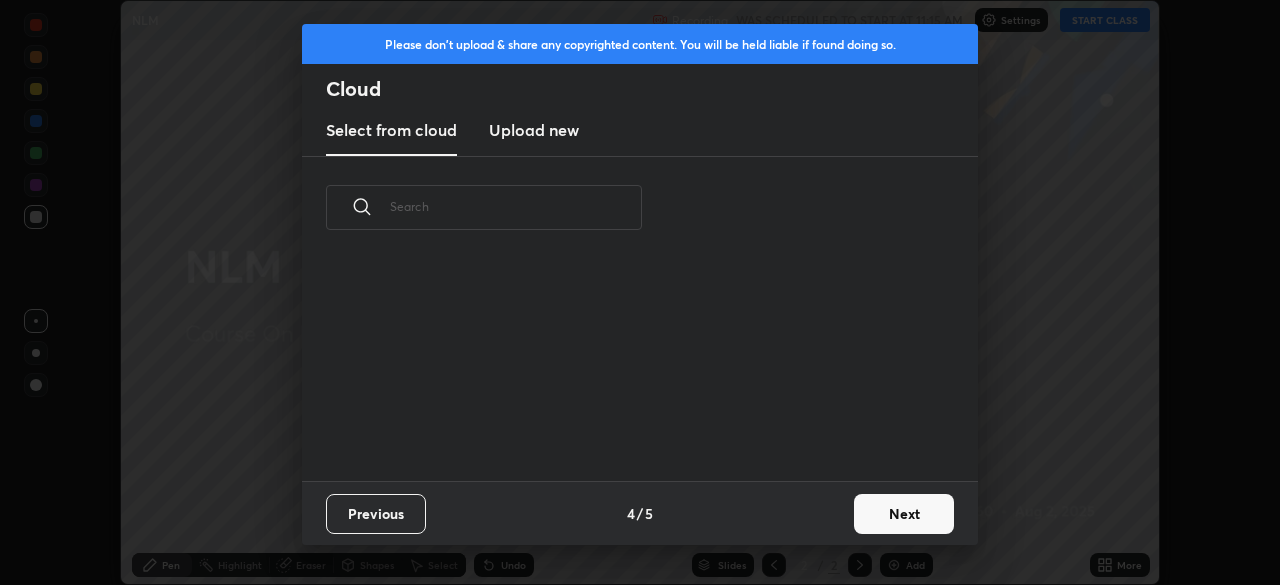 click on "Previous 4 / 5 Next" at bounding box center (640, 513) 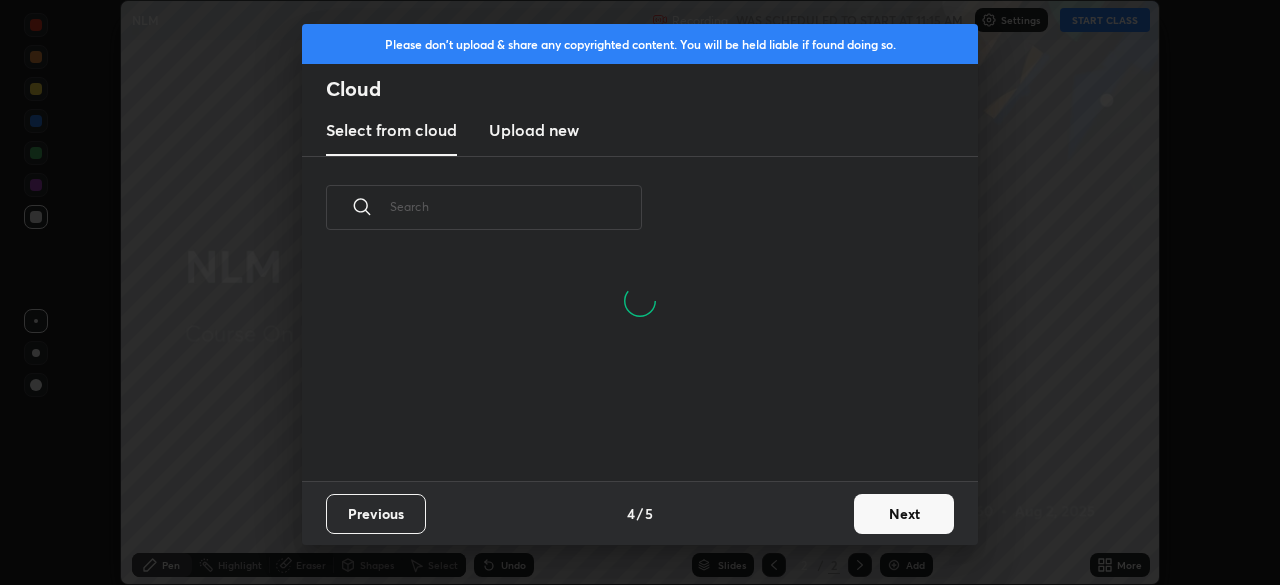 click on "Next" at bounding box center (904, 514) 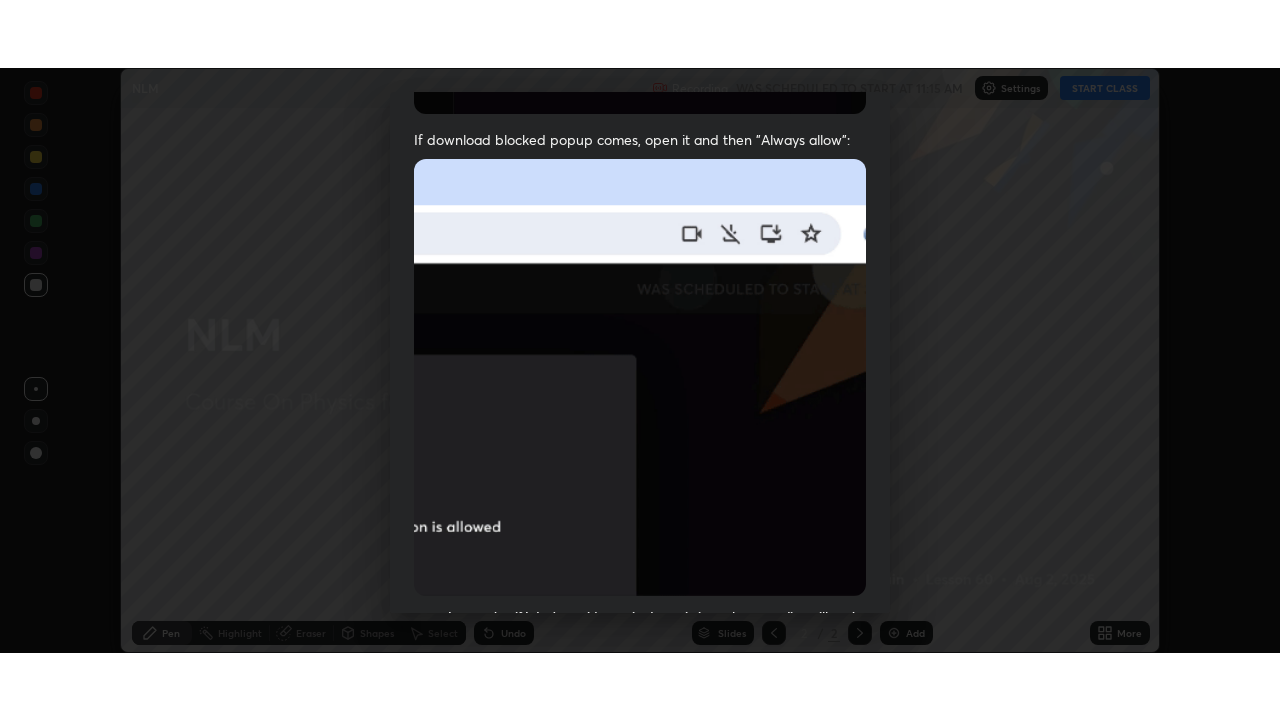 scroll, scrollTop: 479, scrollLeft: 0, axis: vertical 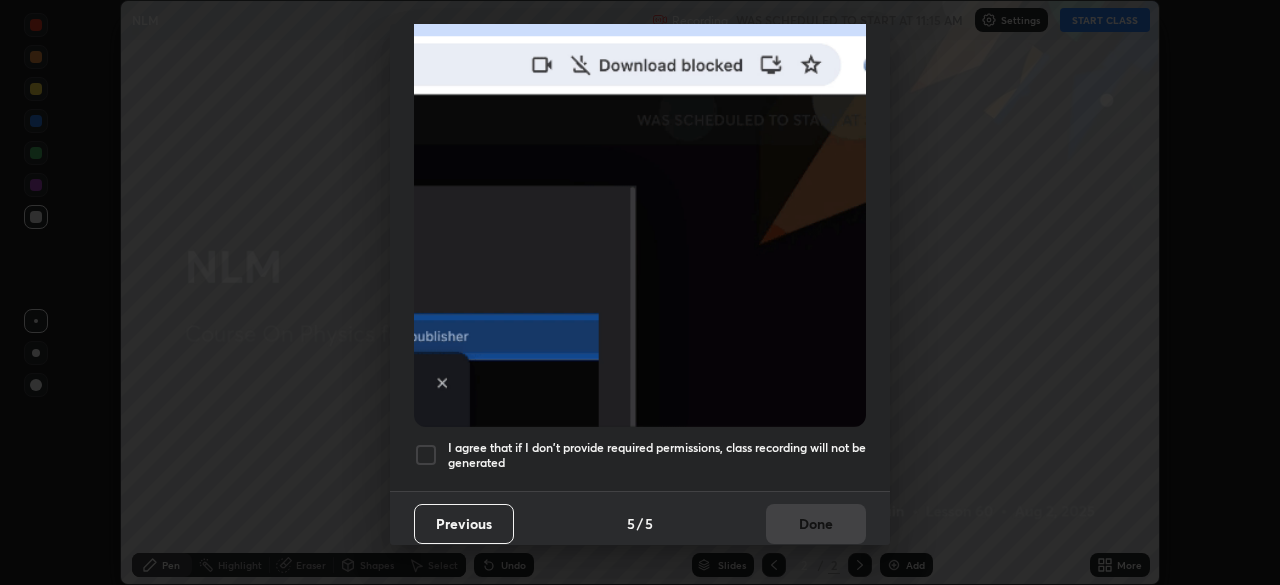 click on "I agree that if I don't provide required permissions, class recording will not be generated" at bounding box center (657, 455) 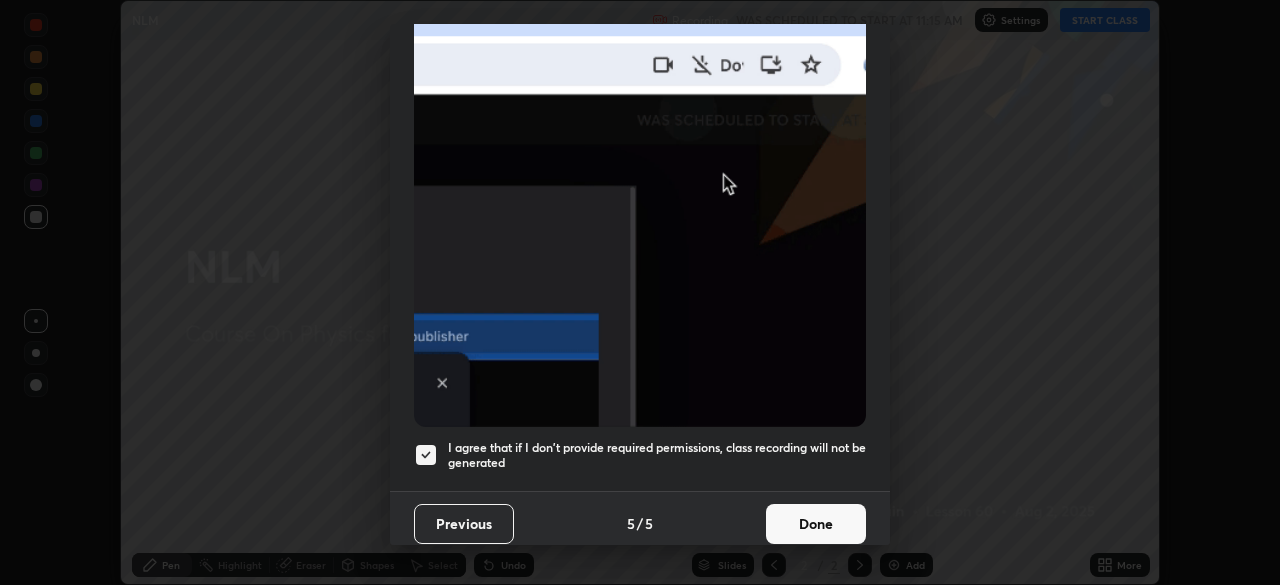click on "Done" at bounding box center [816, 524] 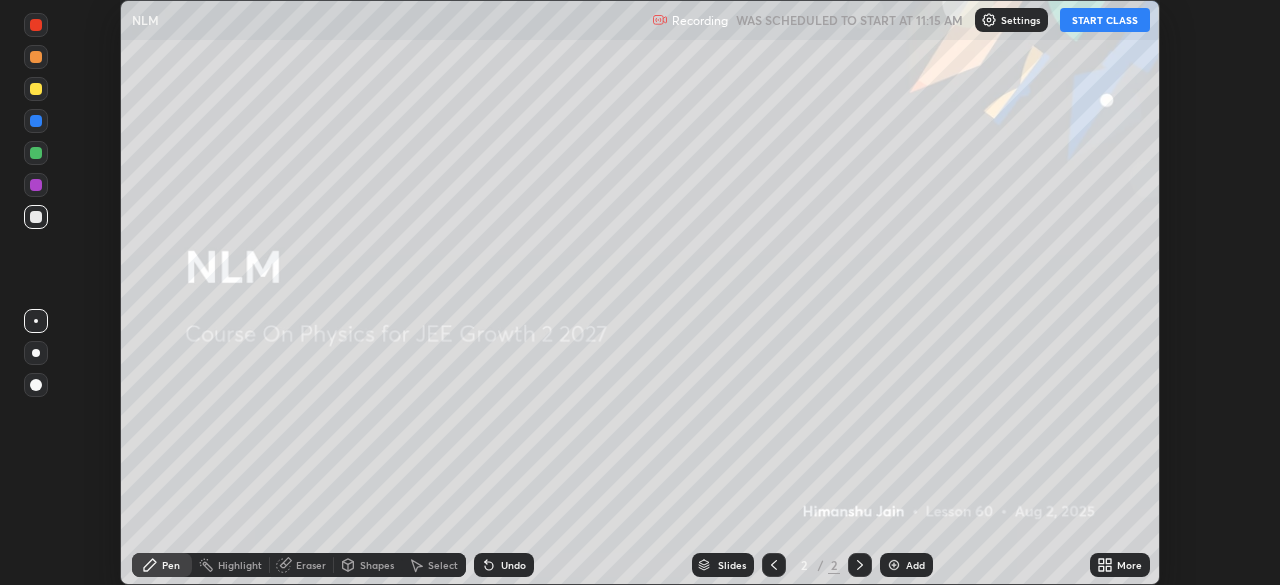 click on "START CLASS" at bounding box center (1105, 20) 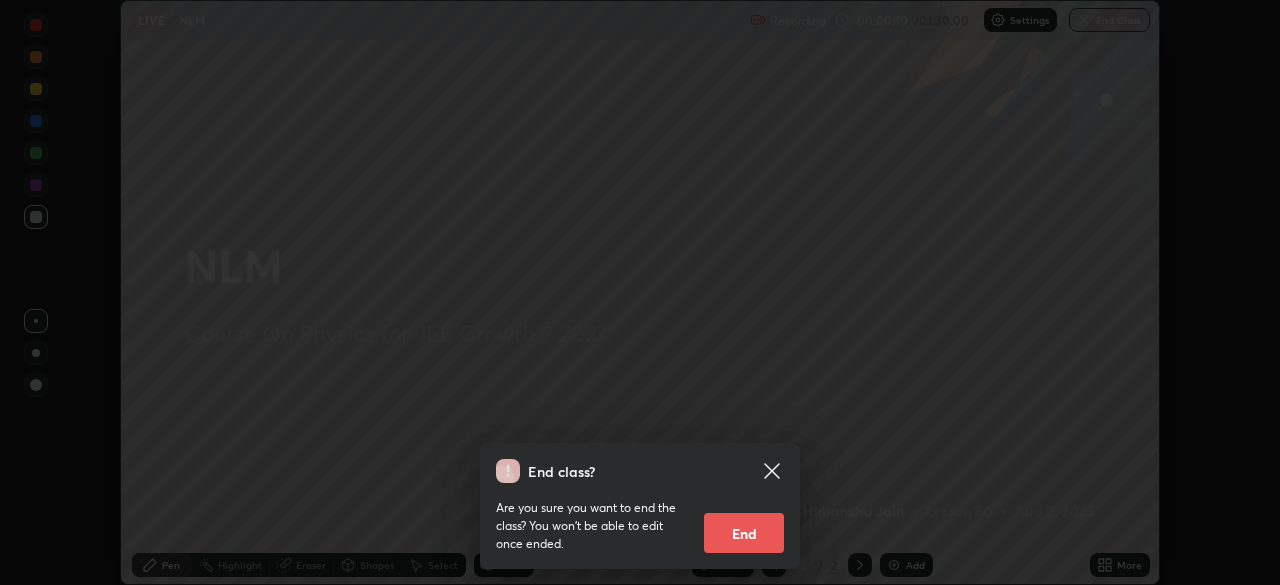 click 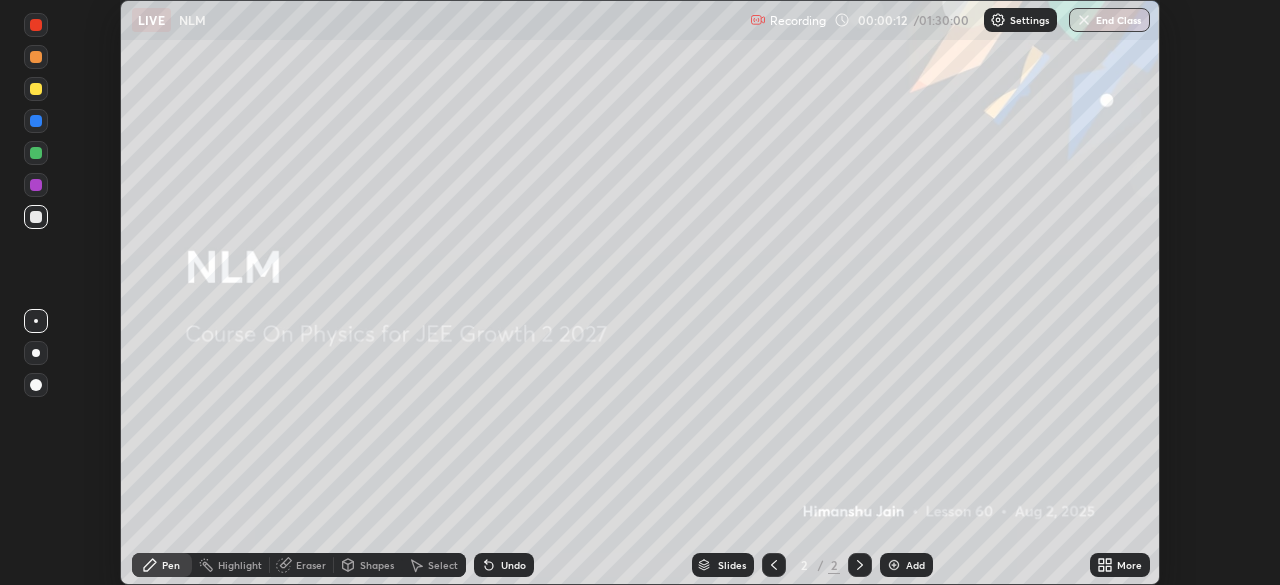 click on "More" at bounding box center [1120, 565] 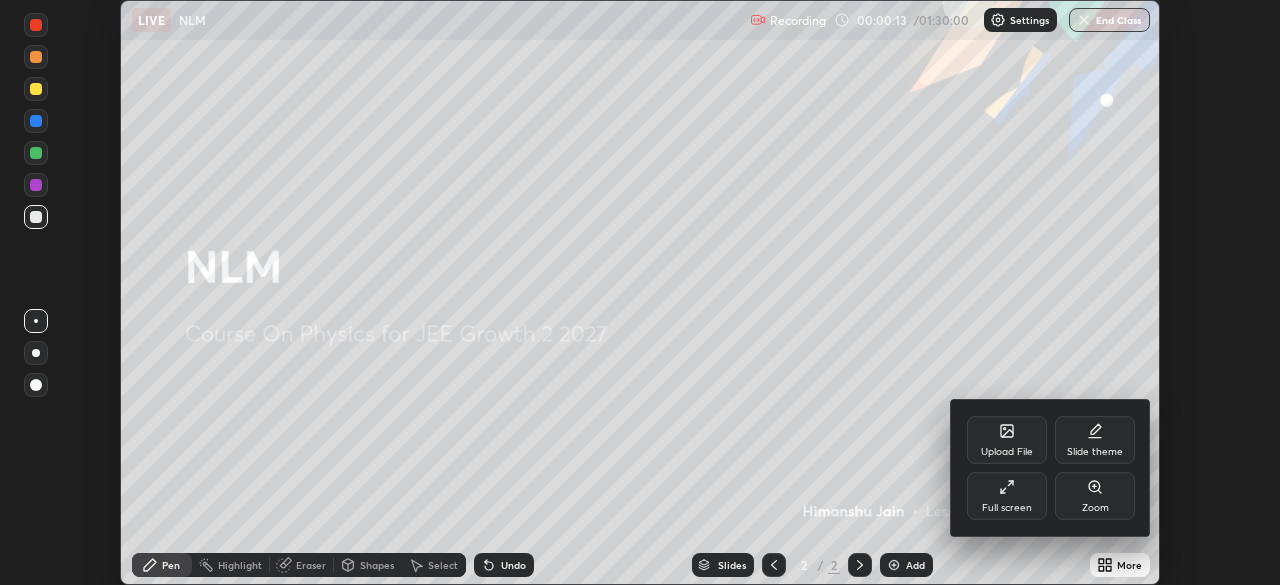 click on "Full screen" at bounding box center [1007, 496] 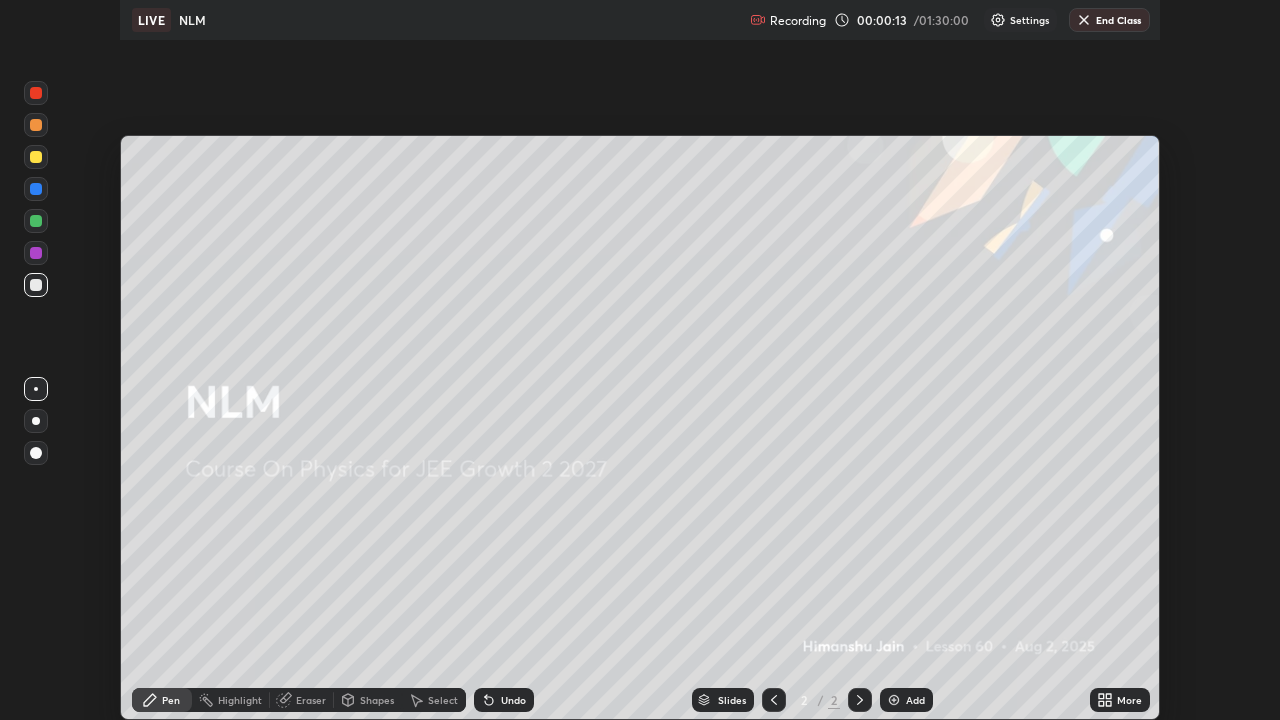 scroll, scrollTop: 99280, scrollLeft: 98720, axis: both 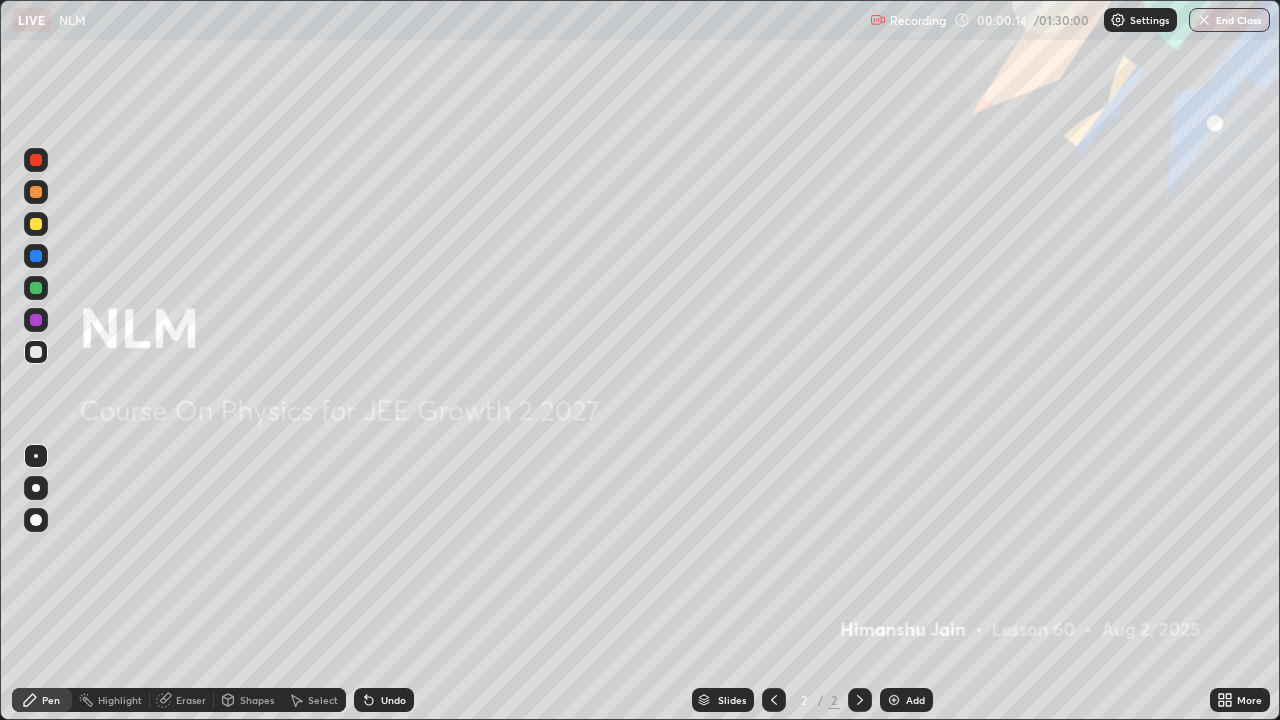 click on "Add" at bounding box center (915, 700) 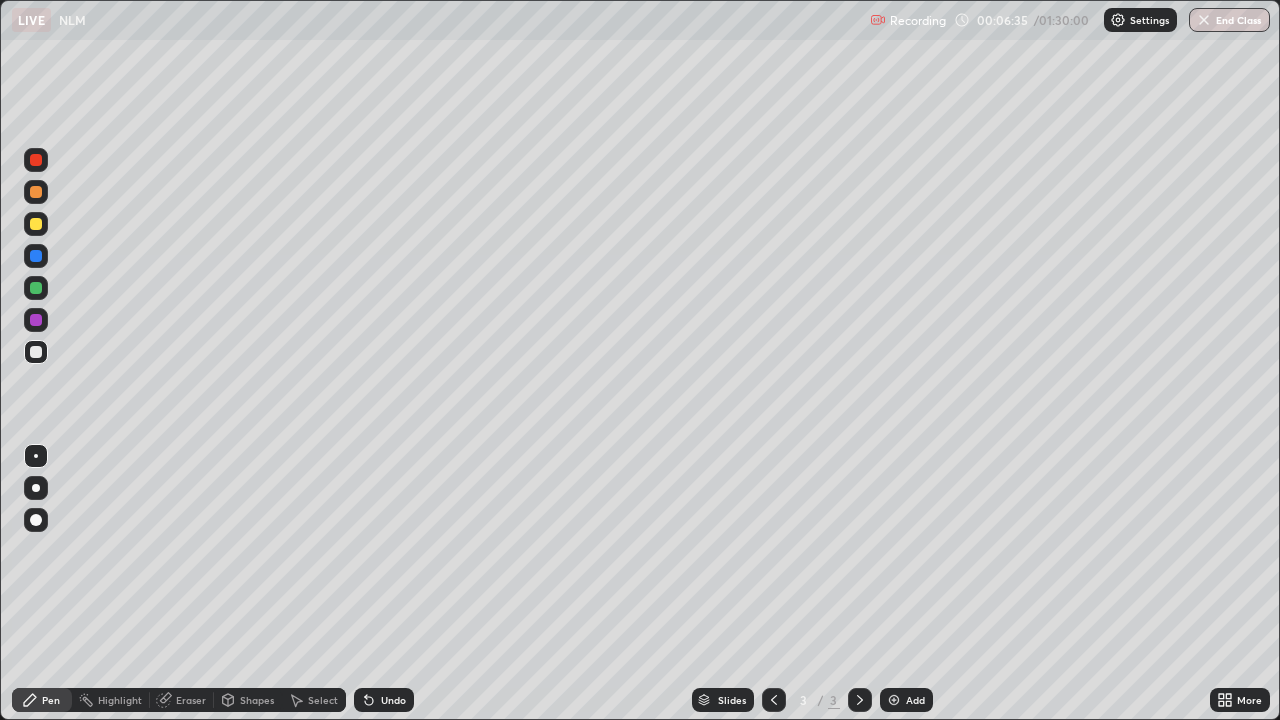 click on "Shapes" at bounding box center (257, 700) 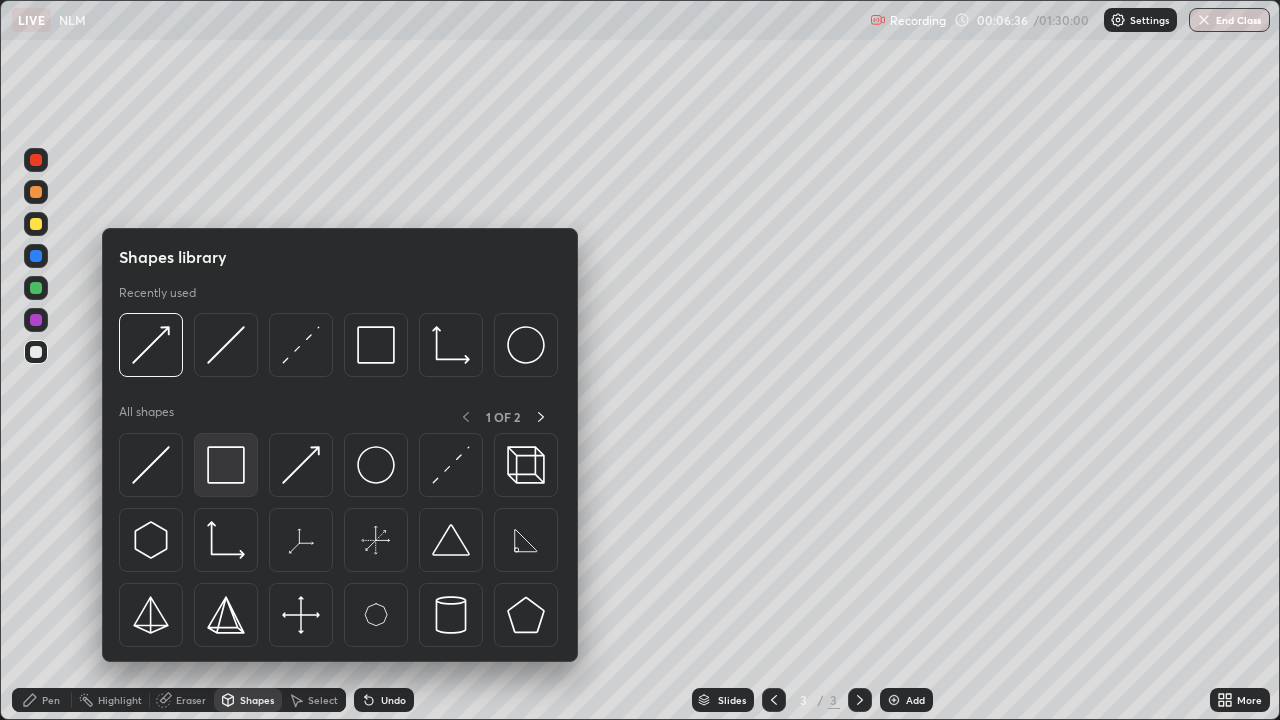 click at bounding box center (226, 465) 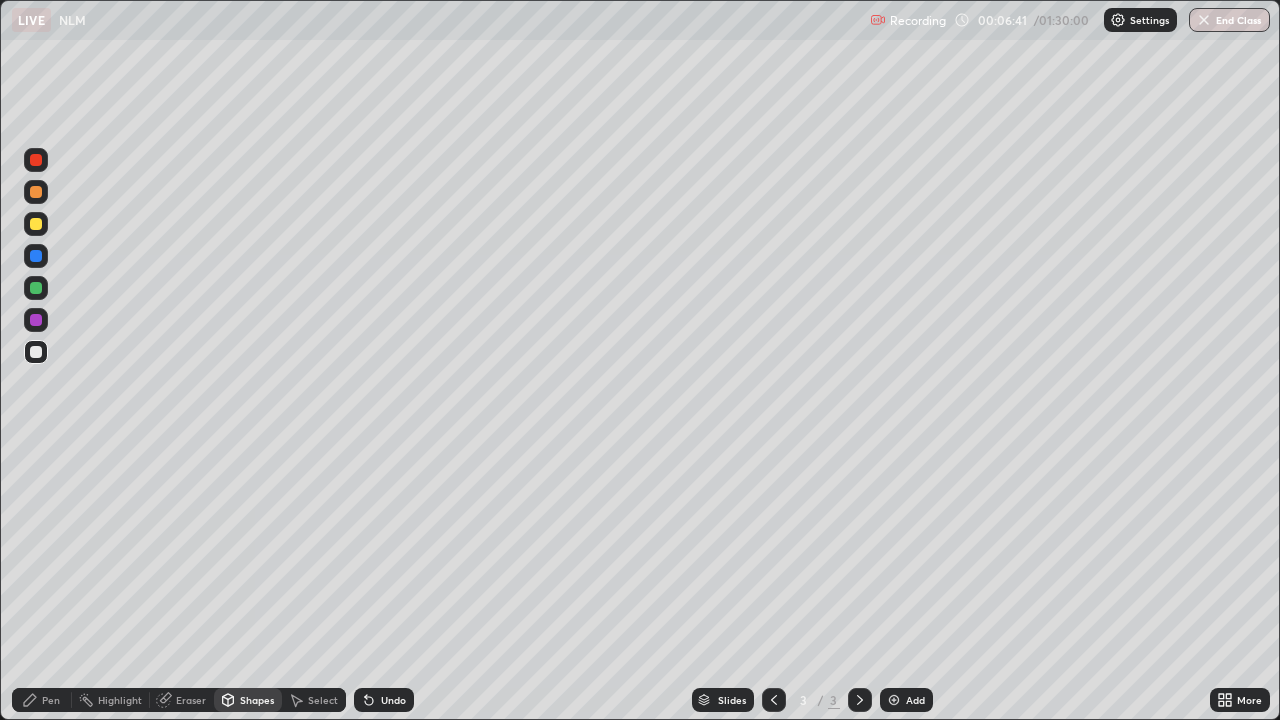 click on "Shapes" at bounding box center [257, 700] 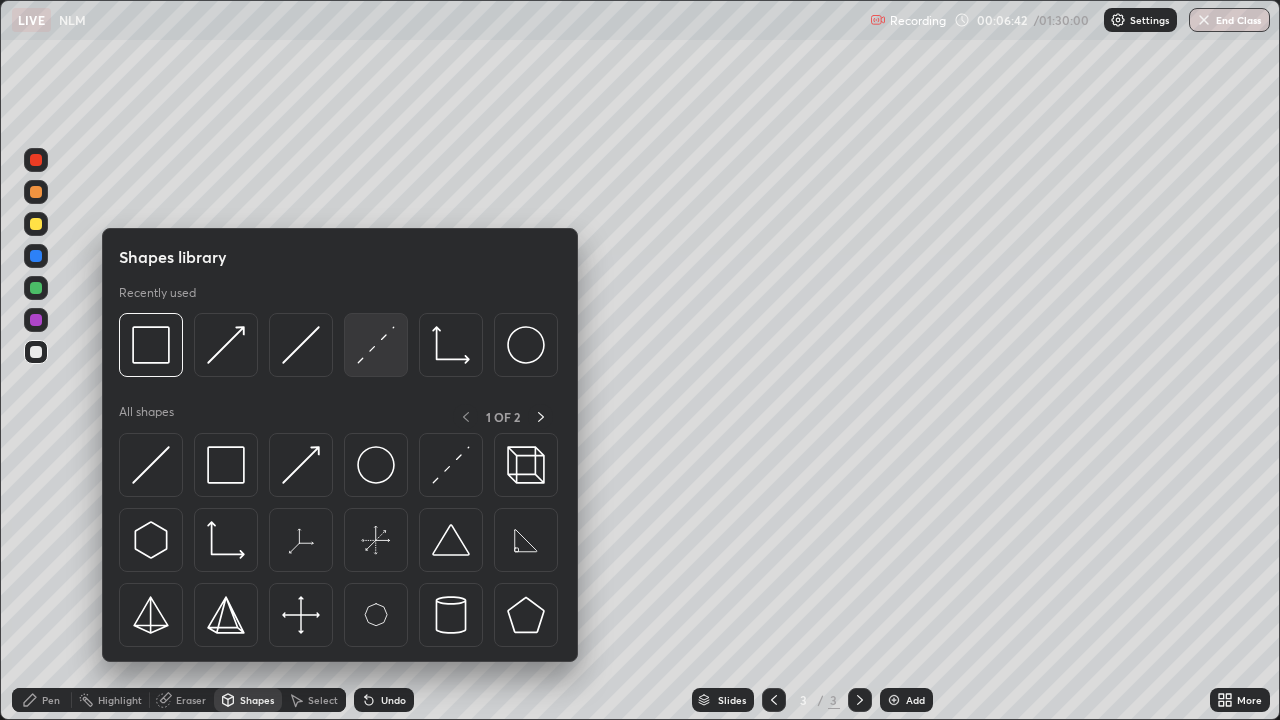 click at bounding box center (376, 345) 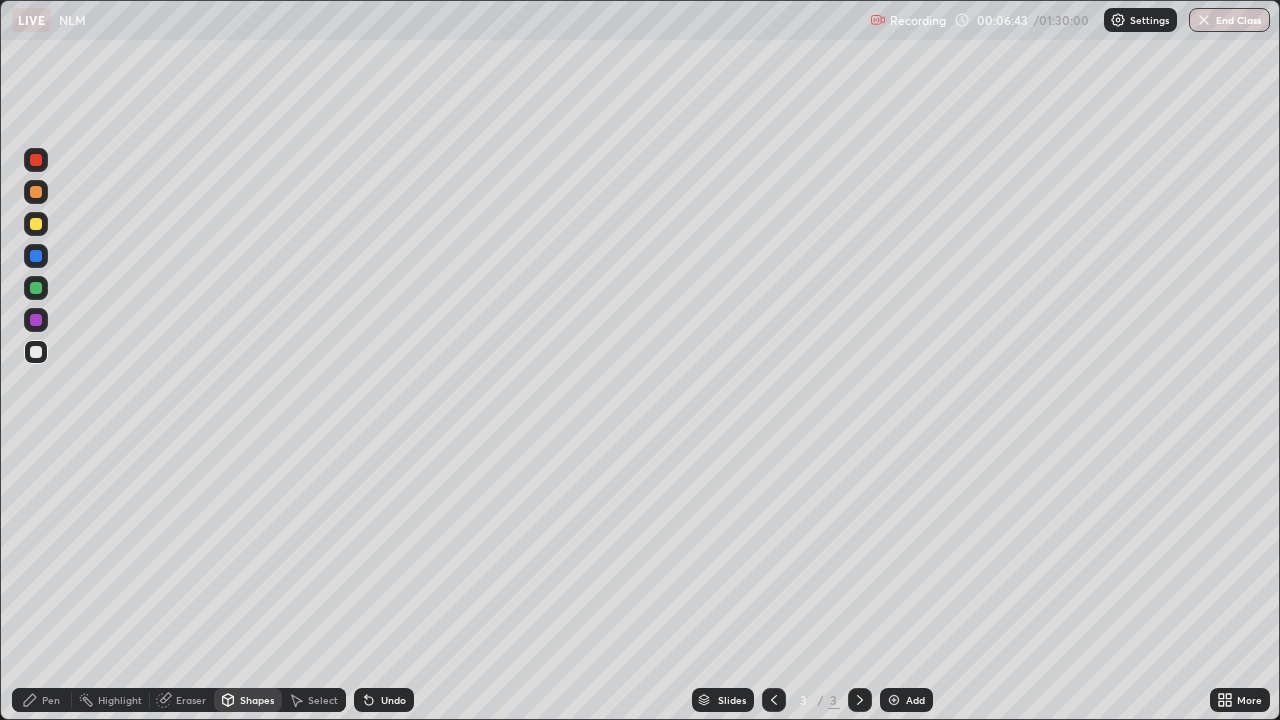click at bounding box center (36, 288) 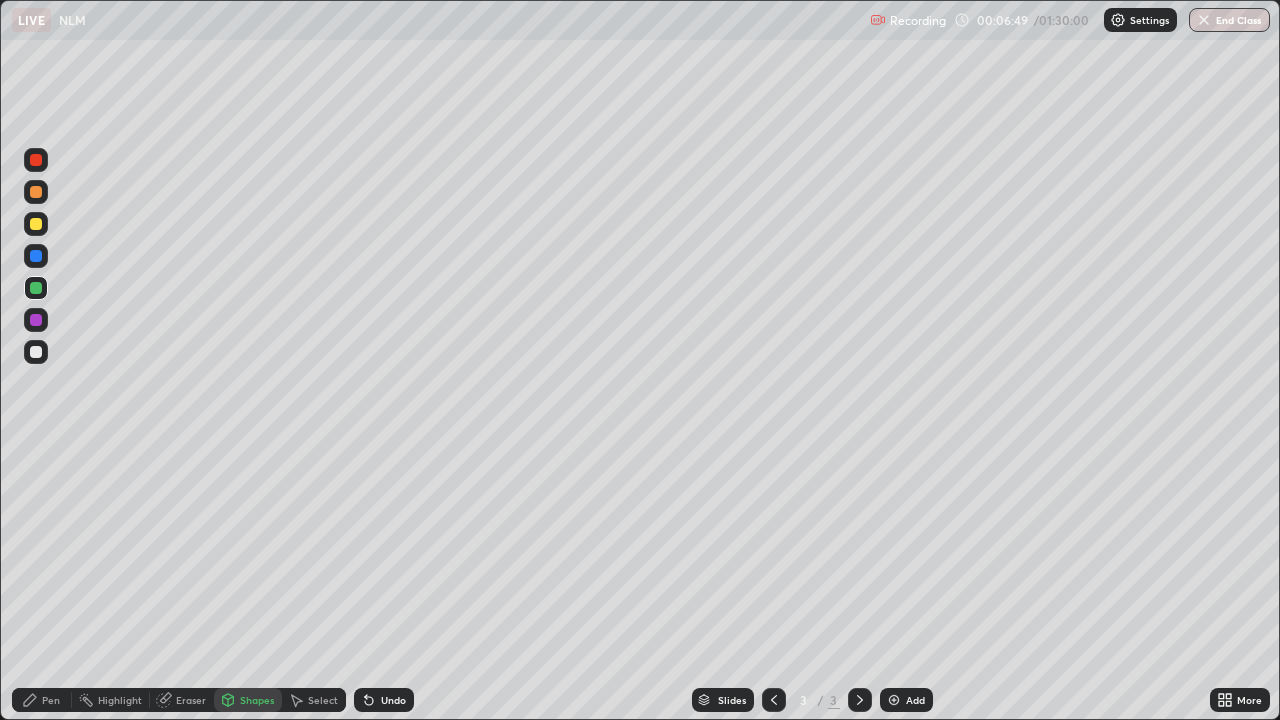 click on "Pen" at bounding box center [42, 700] 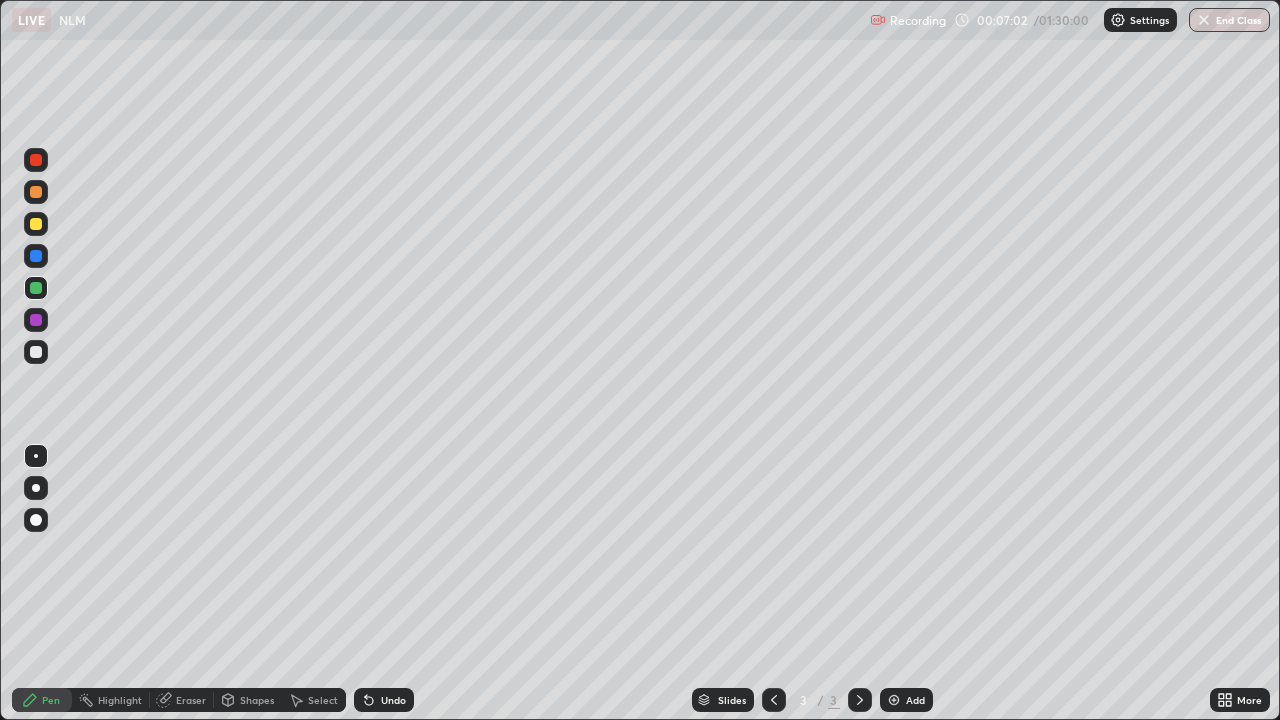 click on "Shapes" at bounding box center [257, 700] 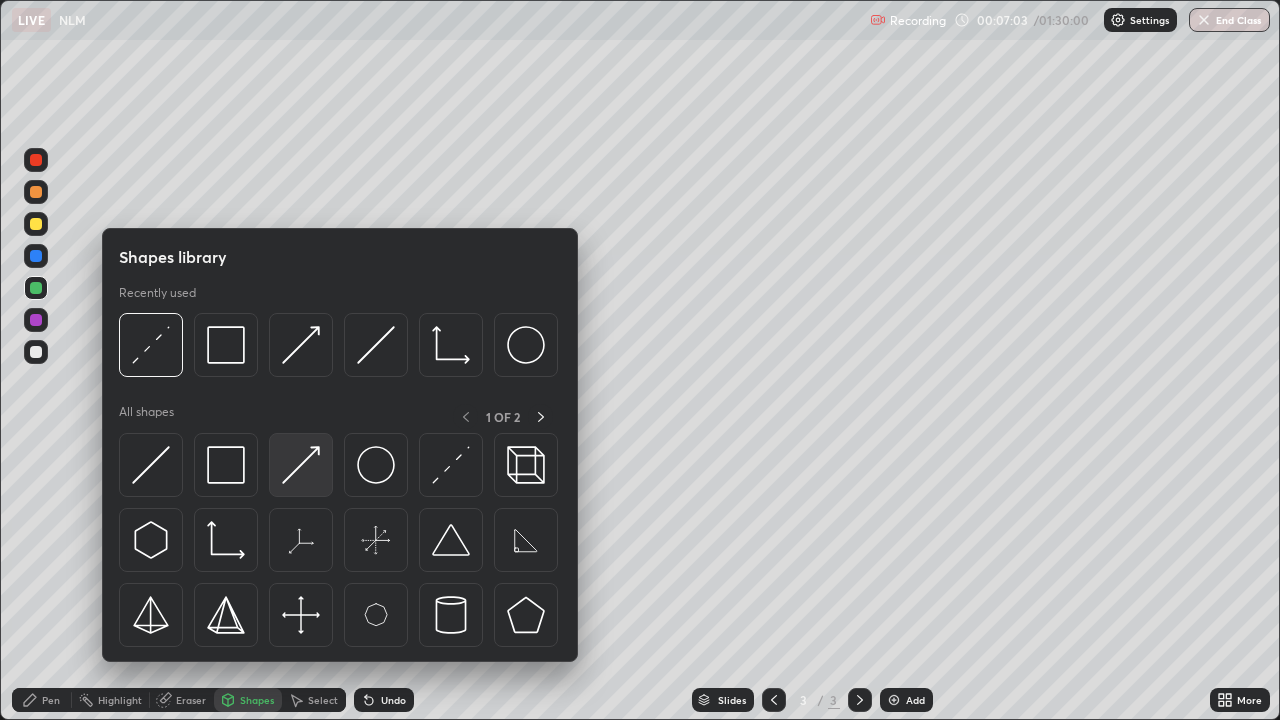 click at bounding box center [301, 465] 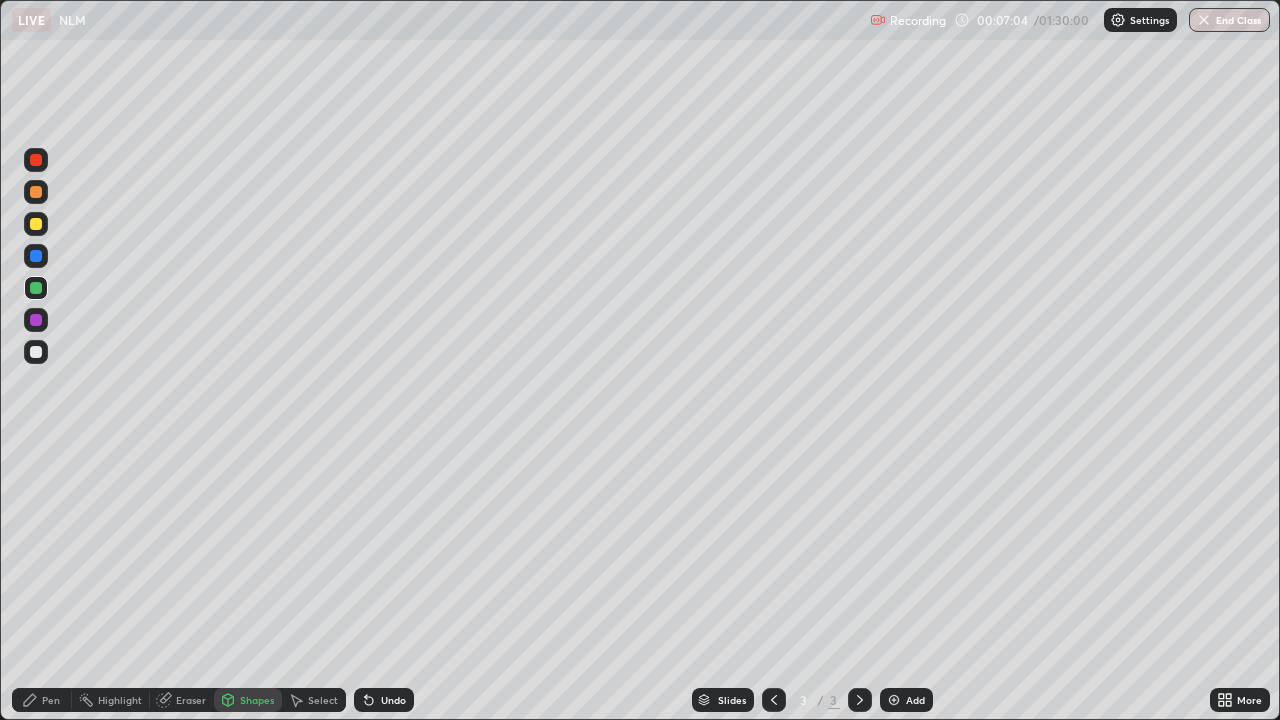 click at bounding box center [36, 320] 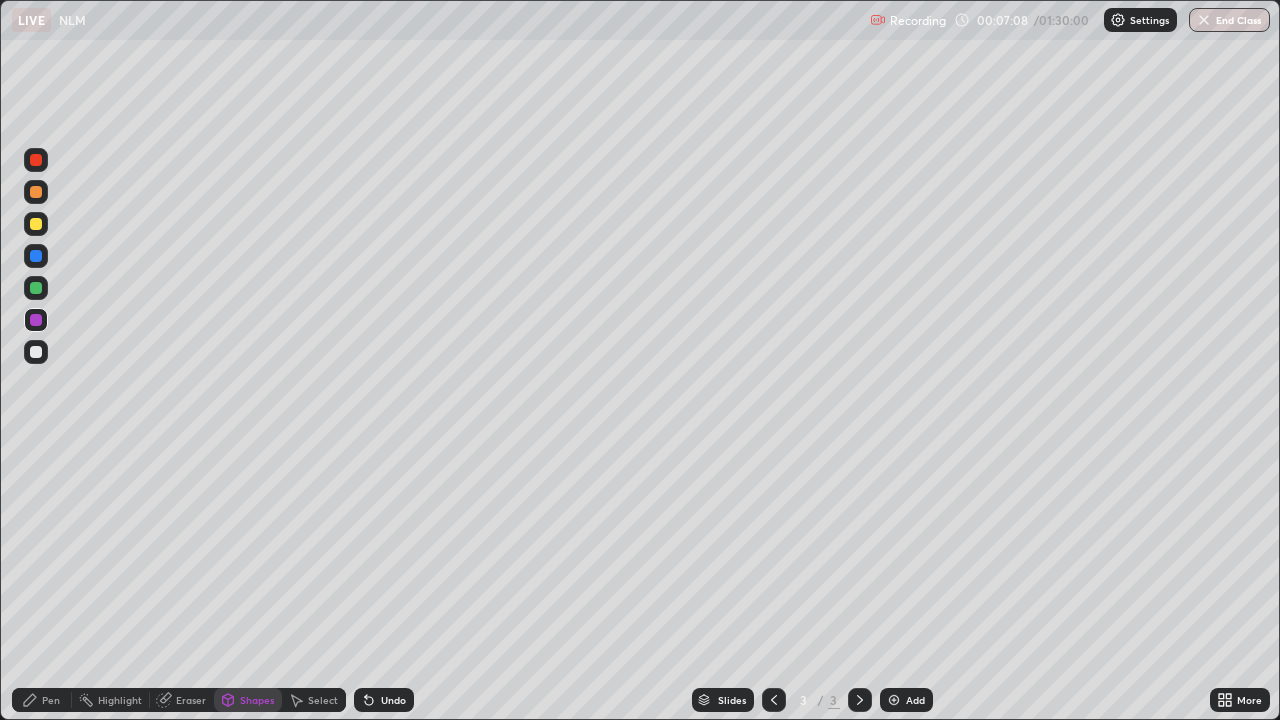 click on "Pen" at bounding box center [51, 700] 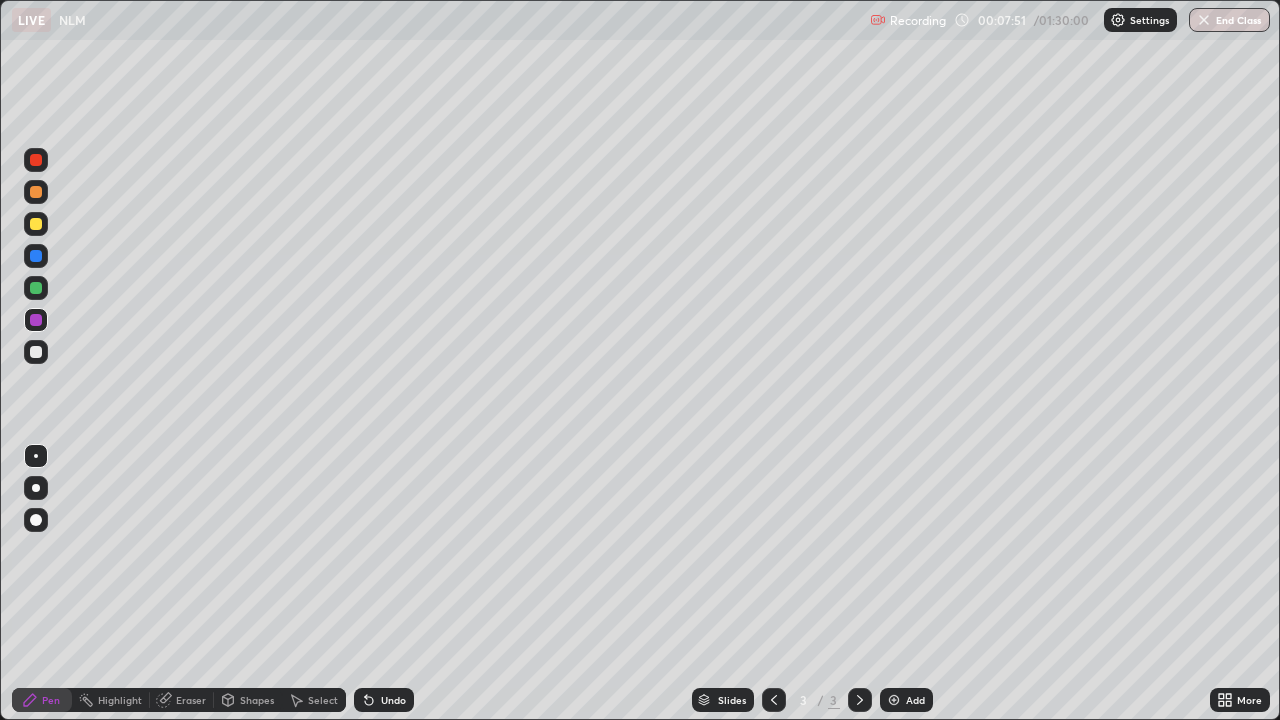 click on "Select" at bounding box center (314, 700) 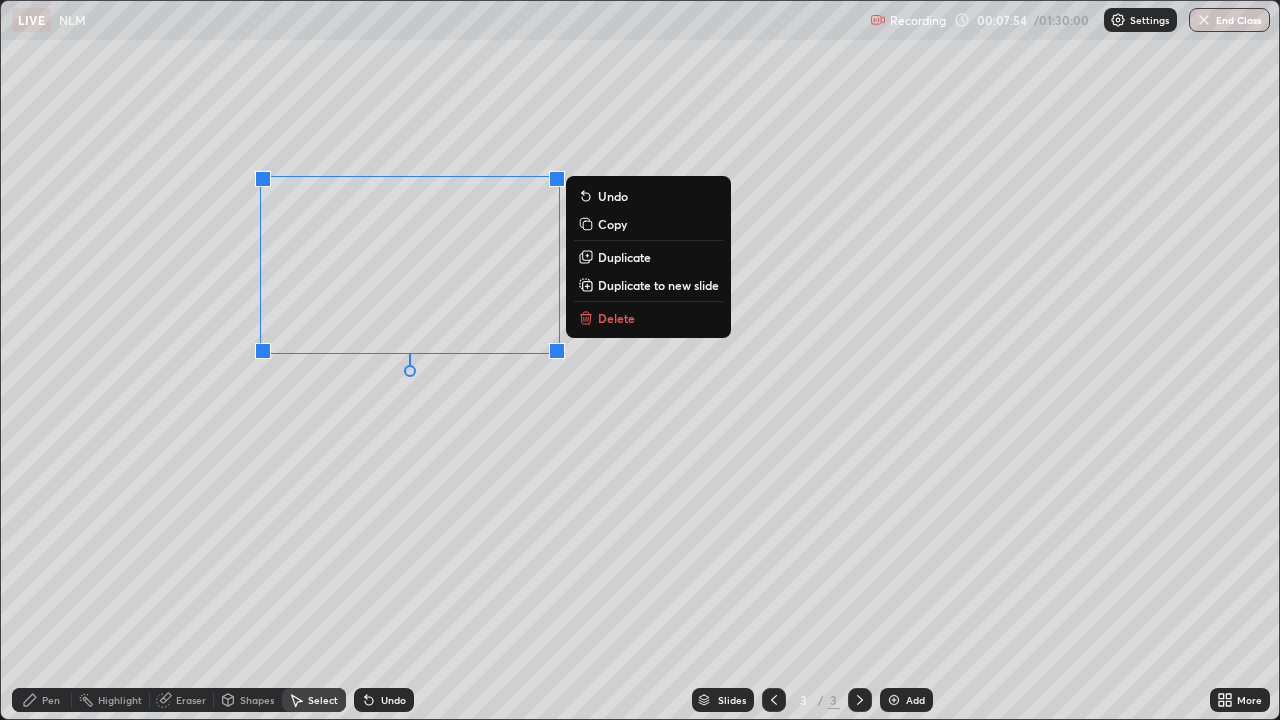 click on "Duplicate" at bounding box center [624, 257] 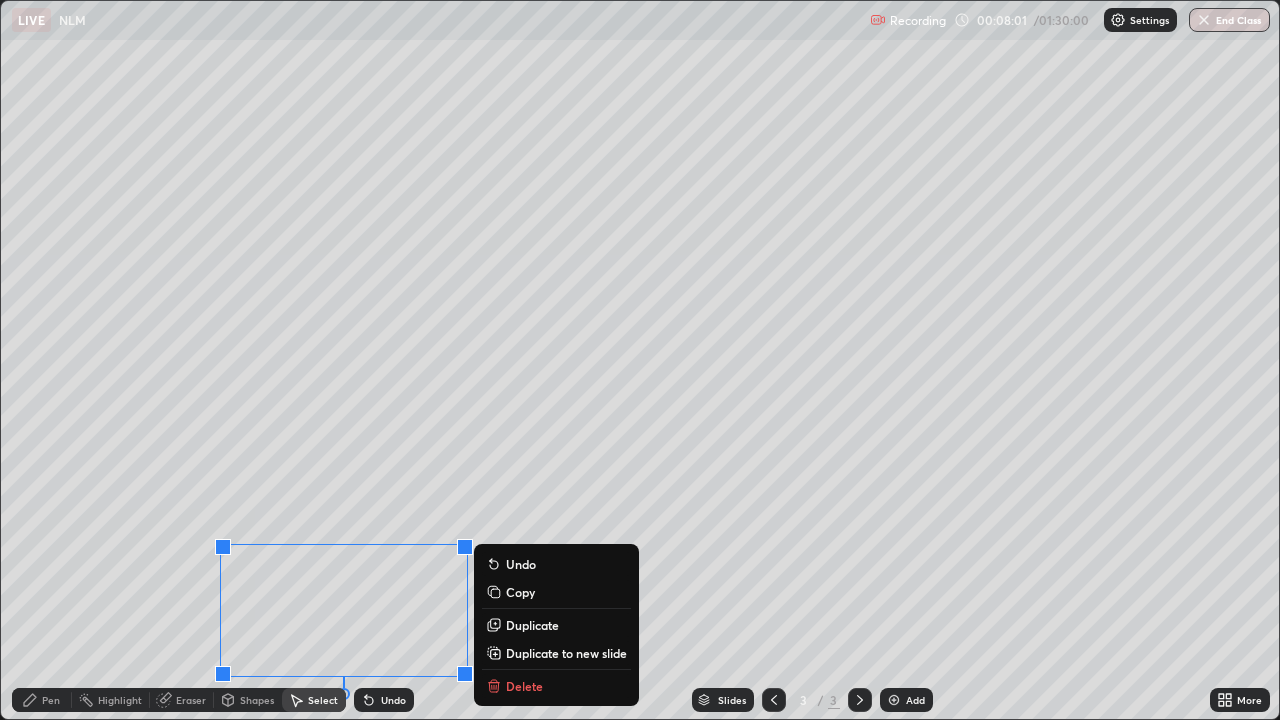 click on "Pen" at bounding box center [51, 700] 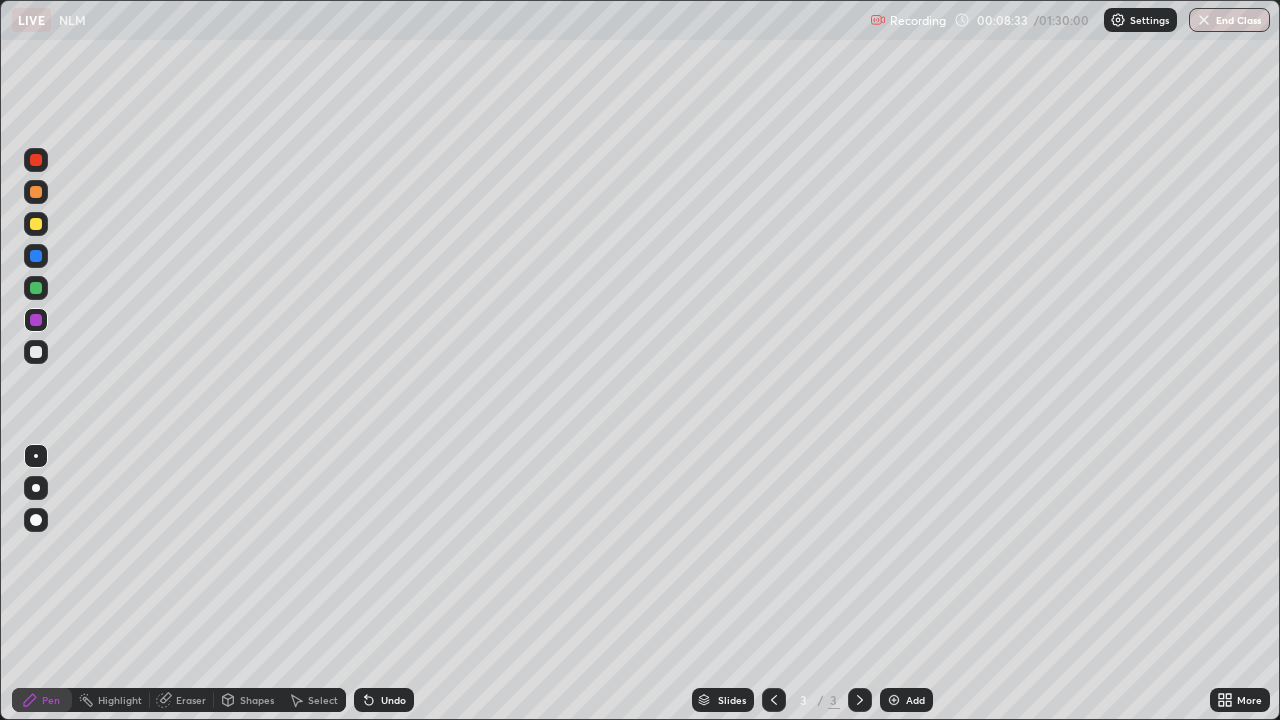 click on "Shapes" at bounding box center (257, 700) 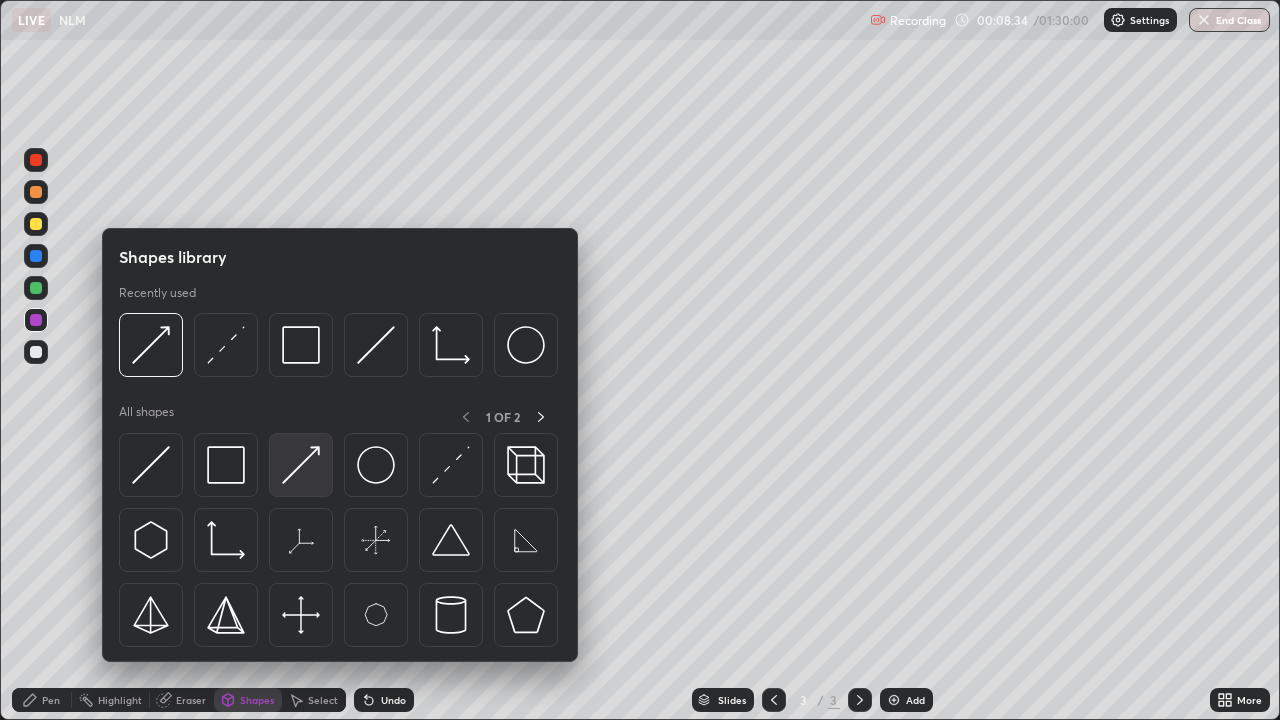 click at bounding box center [301, 465] 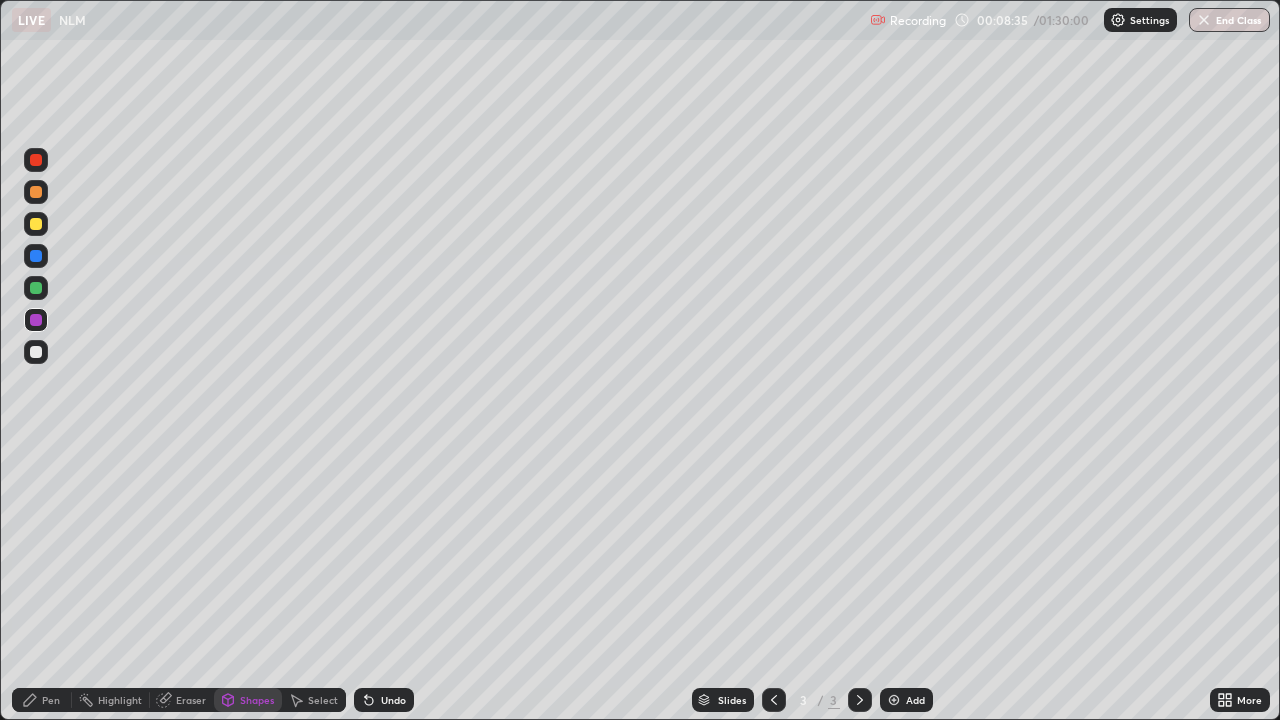 click at bounding box center (36, 224) 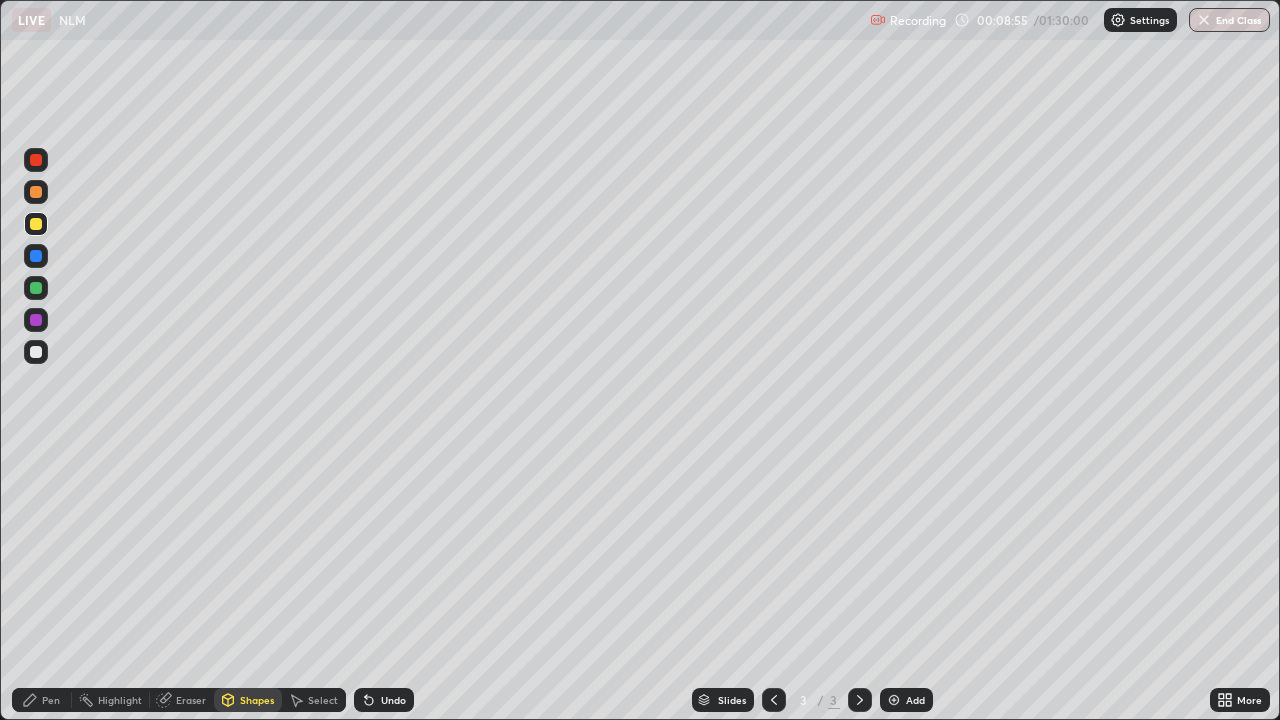 click on "Eraser" at bounding box center (191, 700) 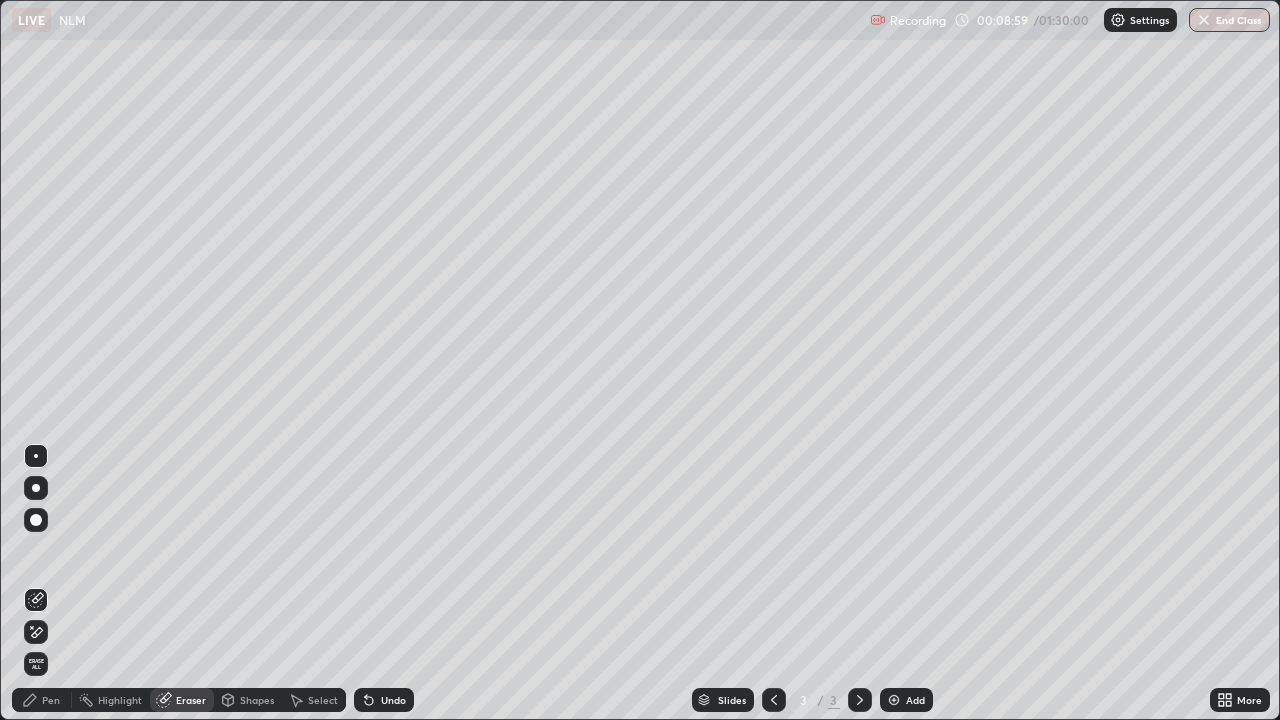 click on "Select" at bounding box center [323, 700] 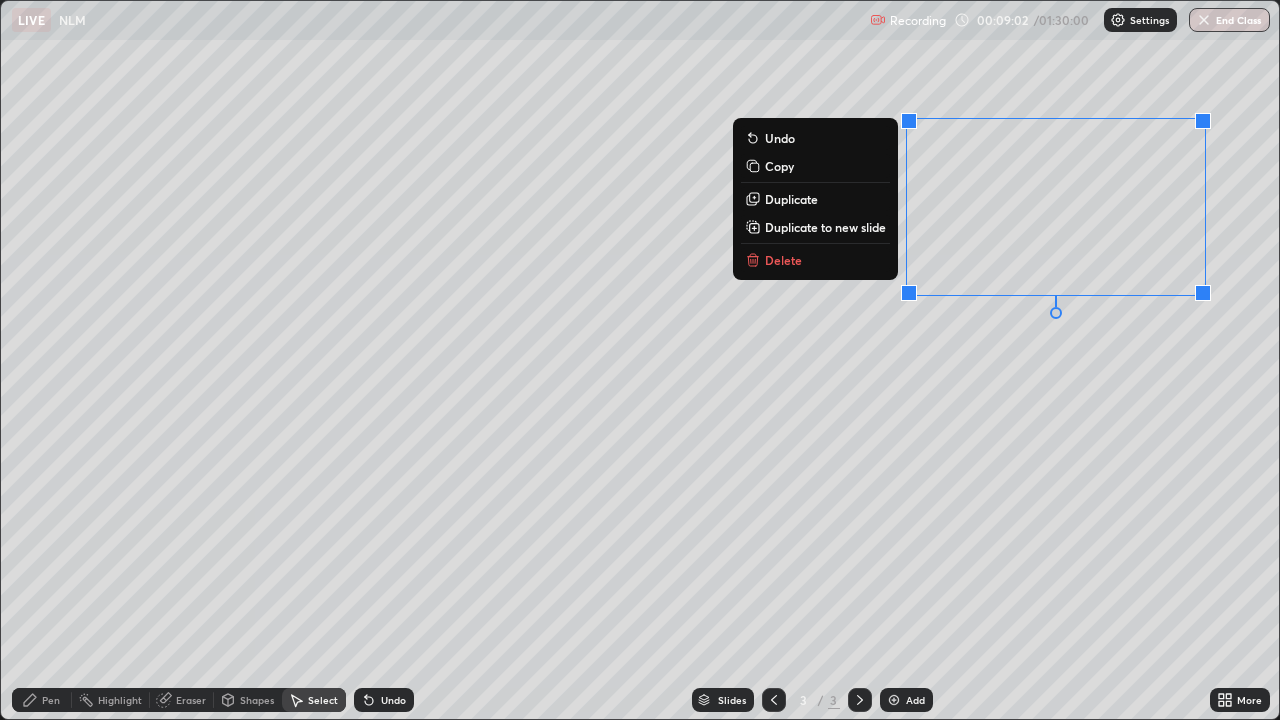 click on "Duplicate" at bounding box center [791, 199] 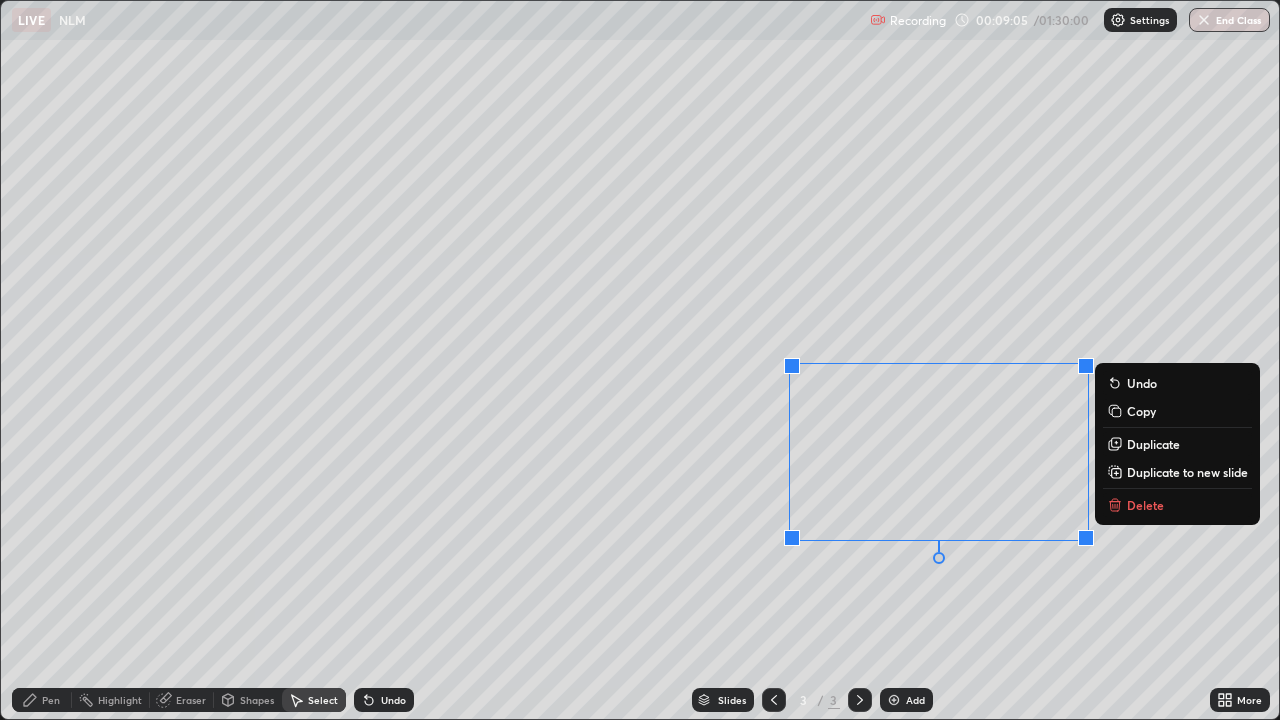 click on "Shapes" at bounding box center (257, 700) 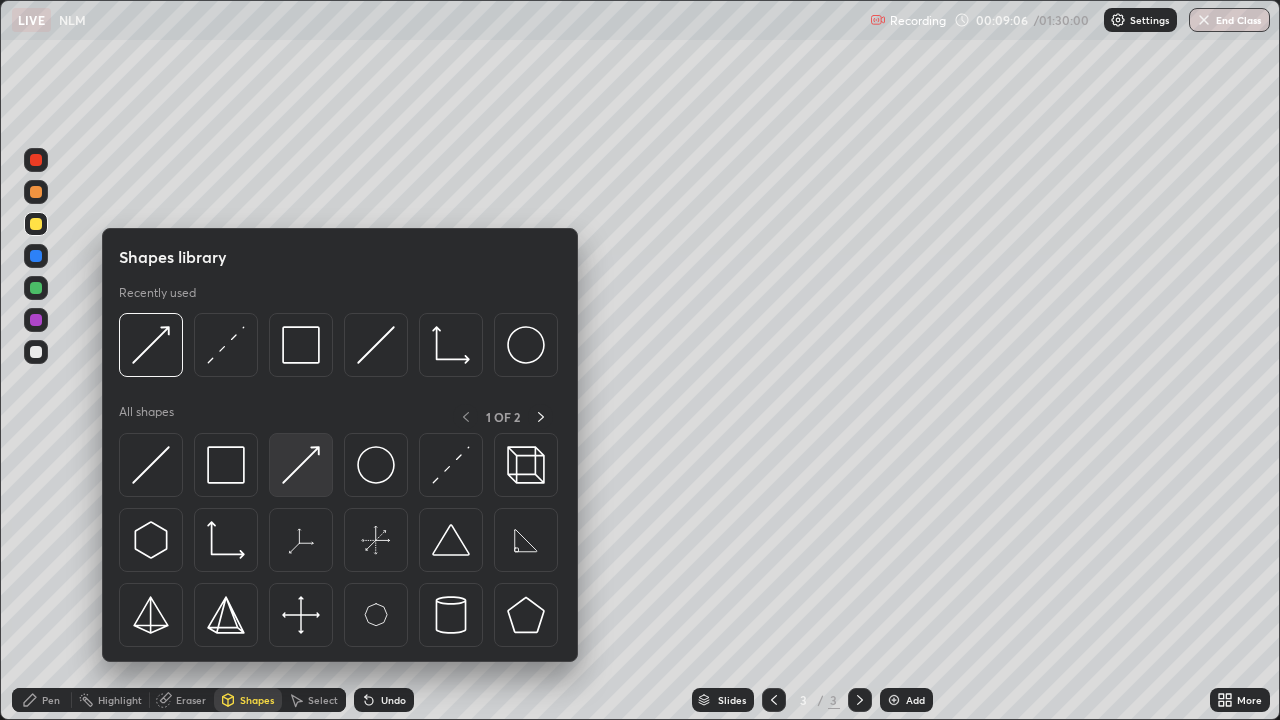 click at bounding box center [301, 465] 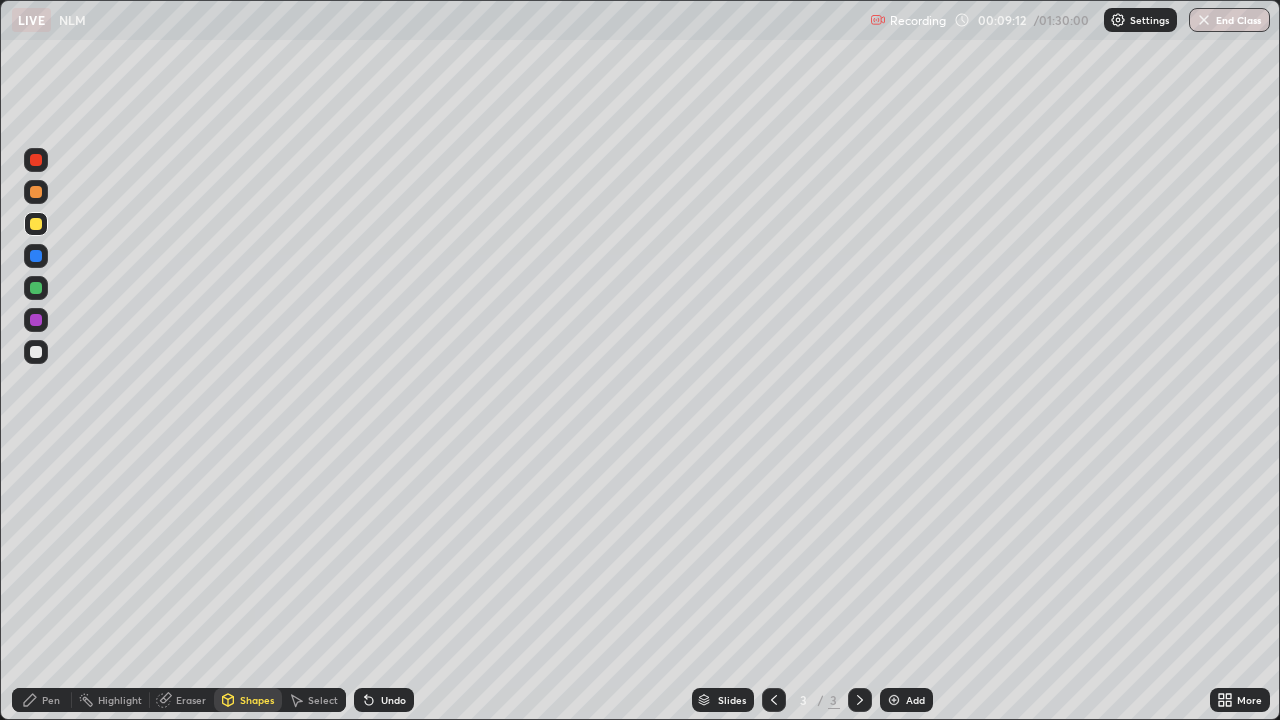 click on "Pen" at bounding box center (51, 700) 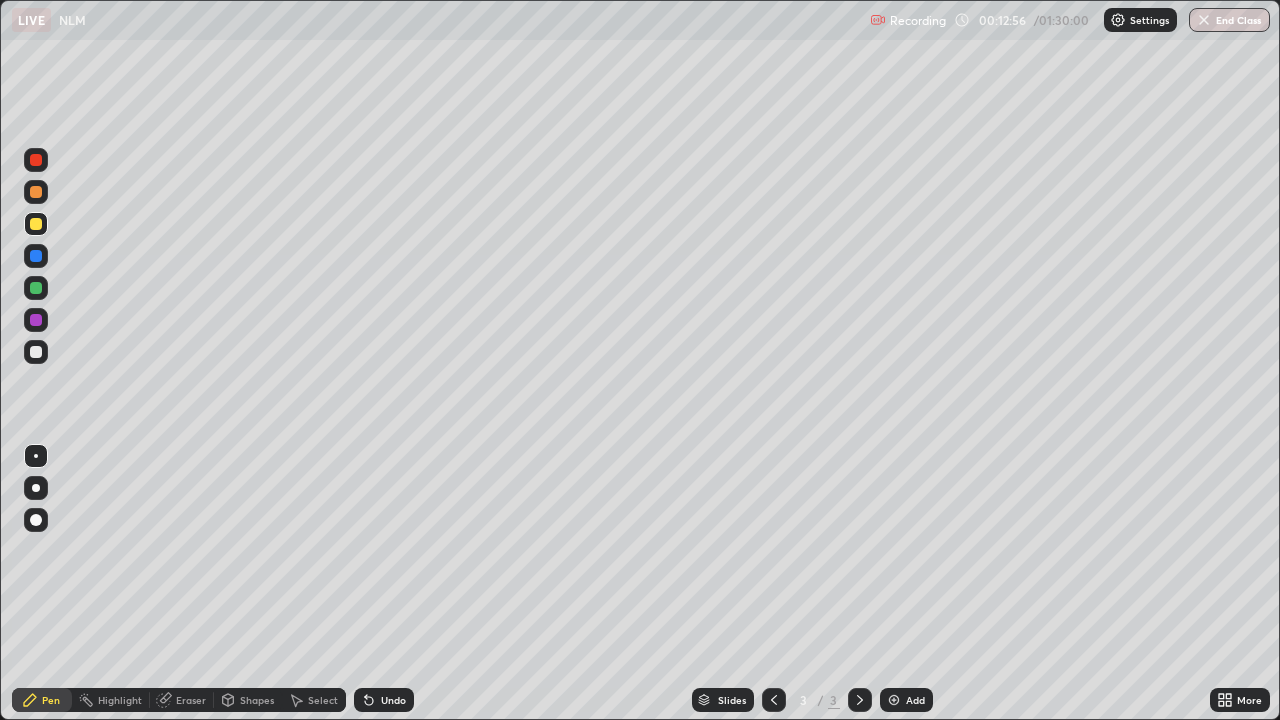 click on "Undo" at bounding box center (384, 700) 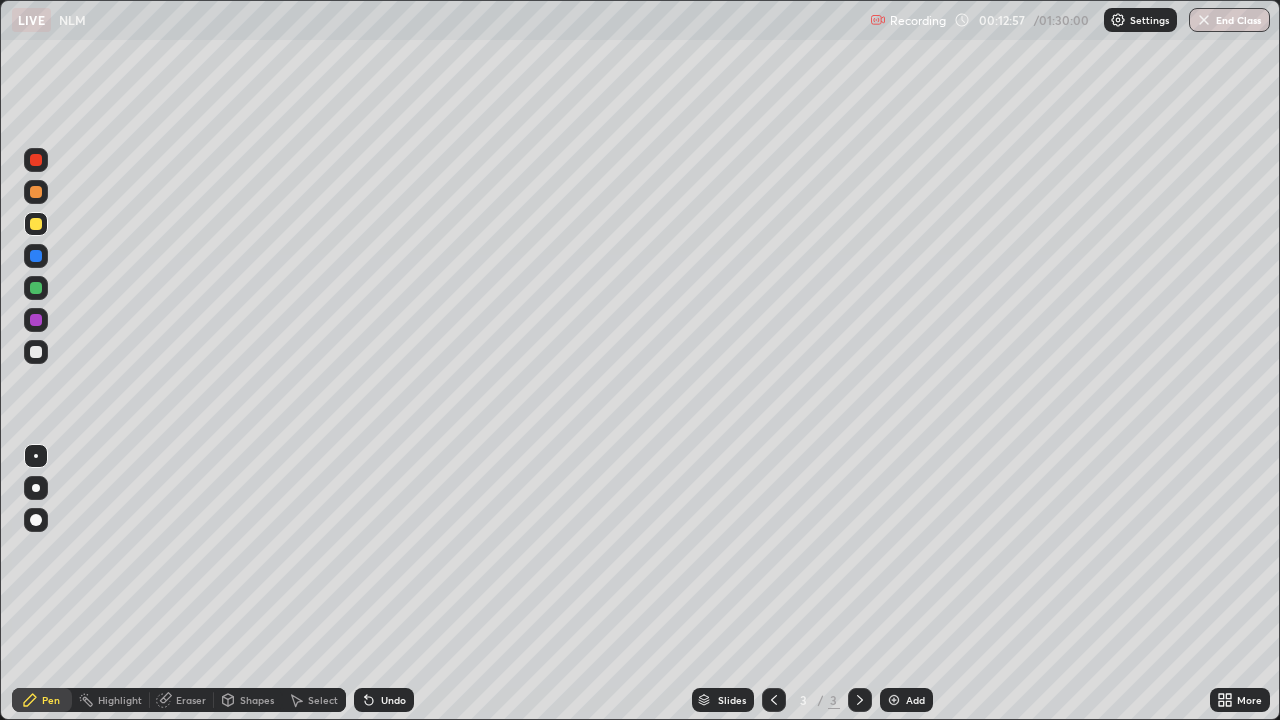 click on "Undo" at bounding box center (393, 700) 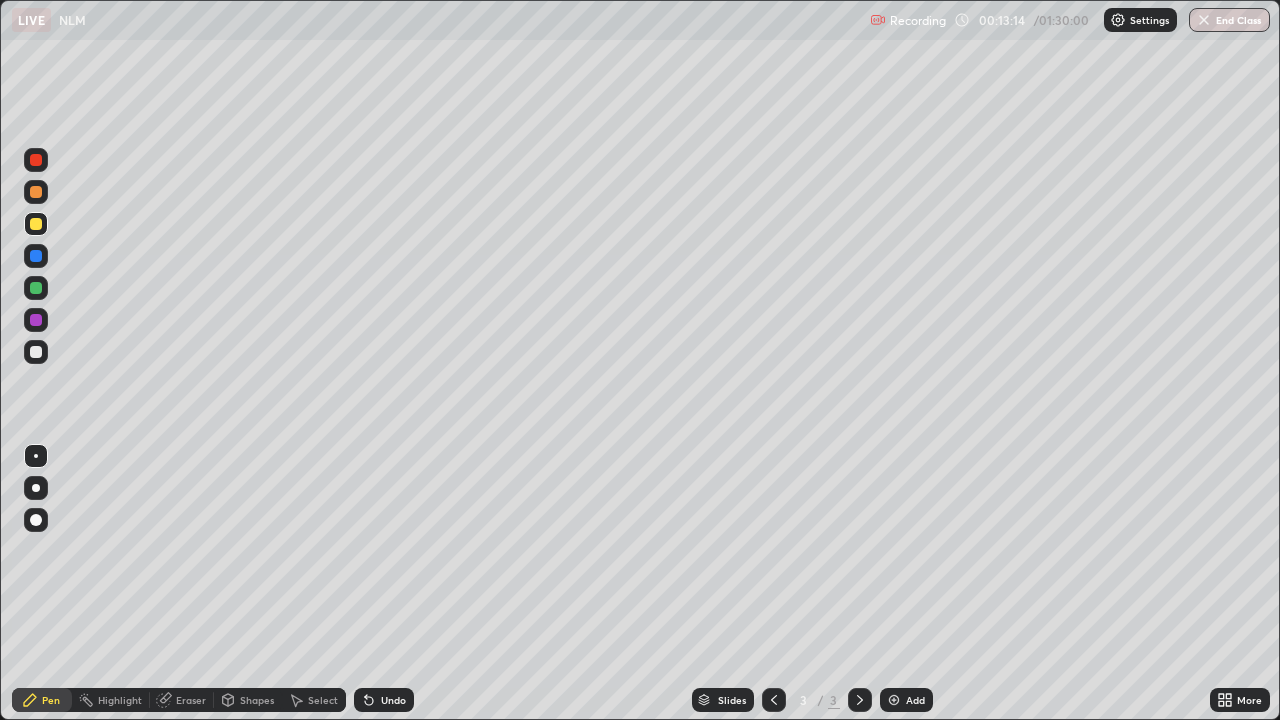 click on "Setting up your live class" at bounding box center (640, 360) 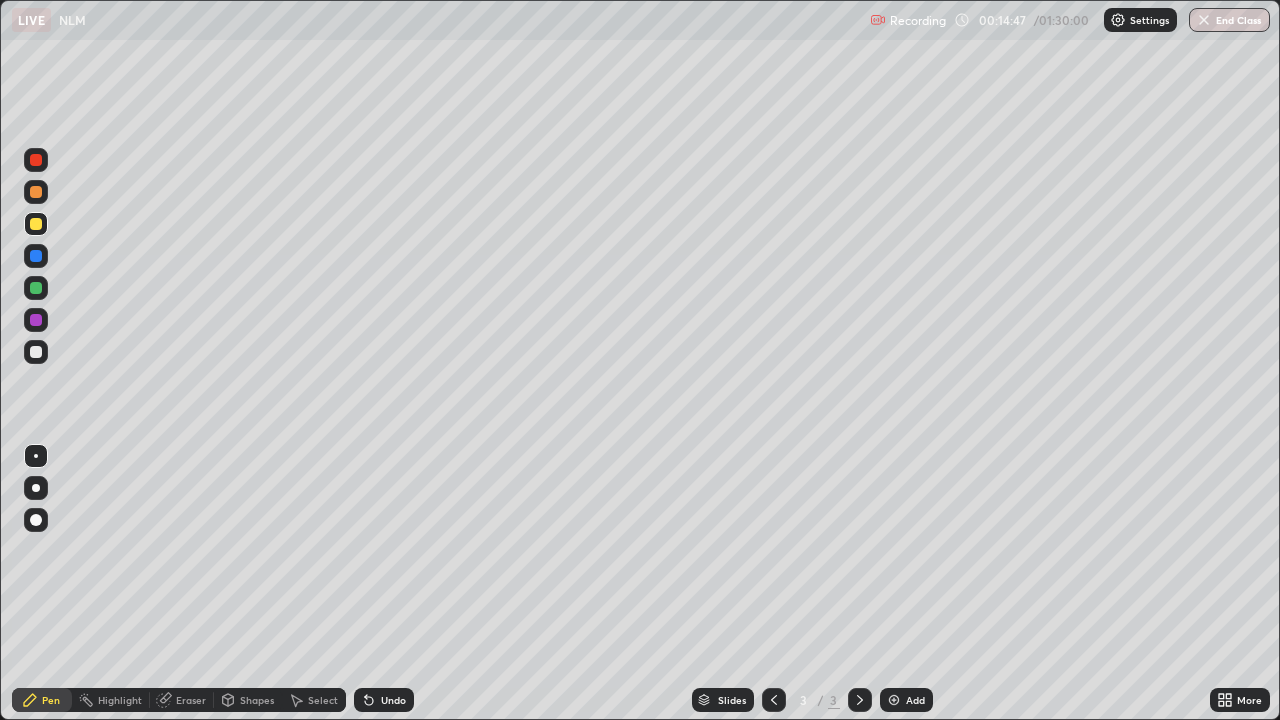 click on "Undo" at bounding box center (384, 700) 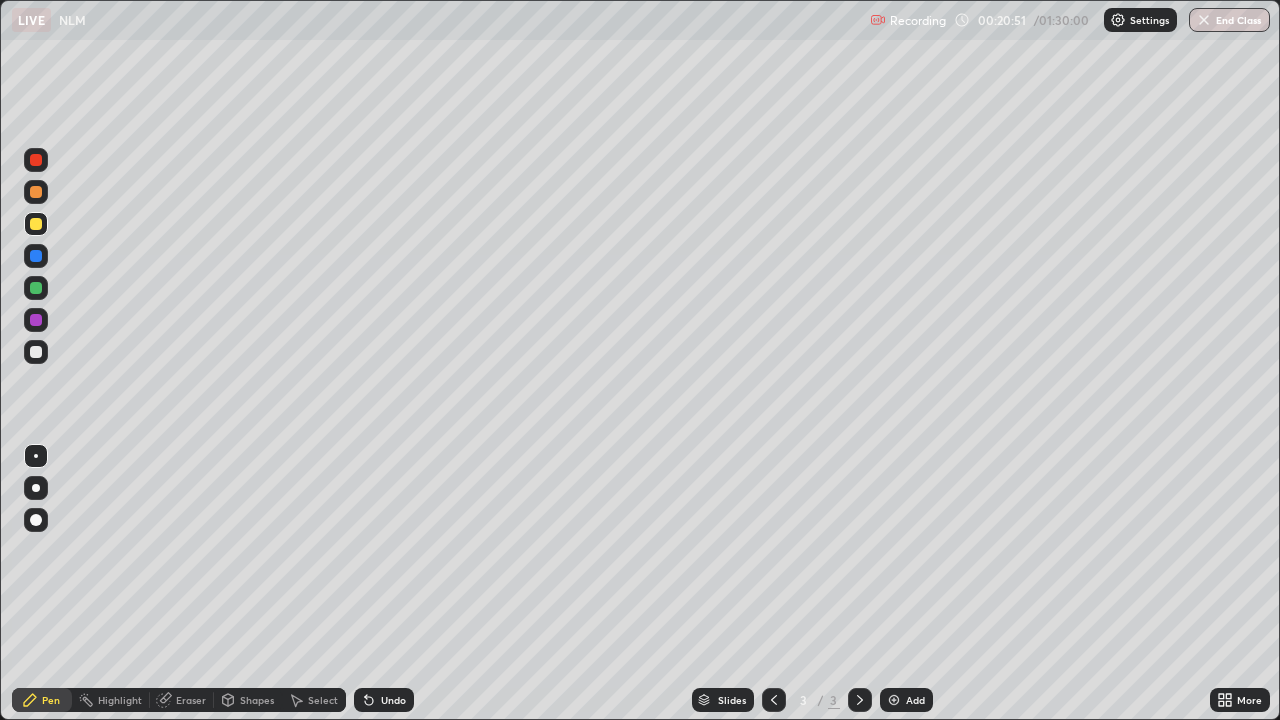click on "Add" at bounding box center (915, 700) 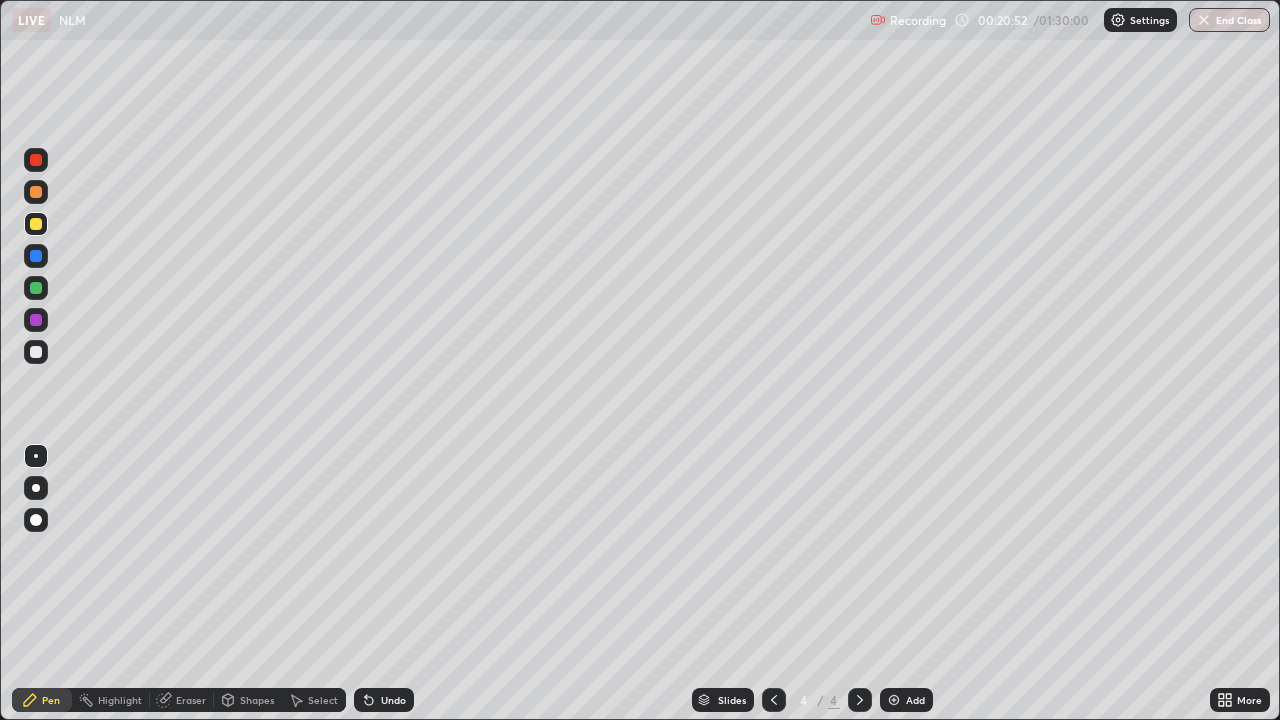click on "Shapes" at bounding box center (257, 700) 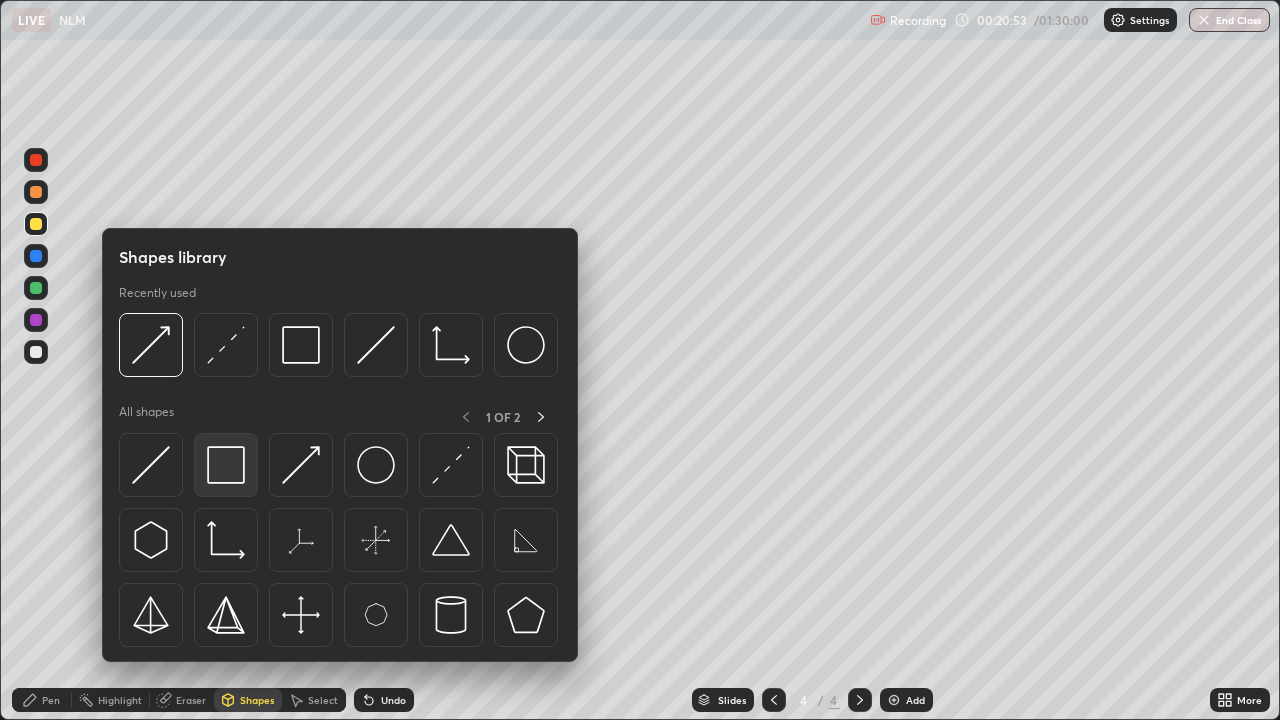click at bounding box center (226, 465) 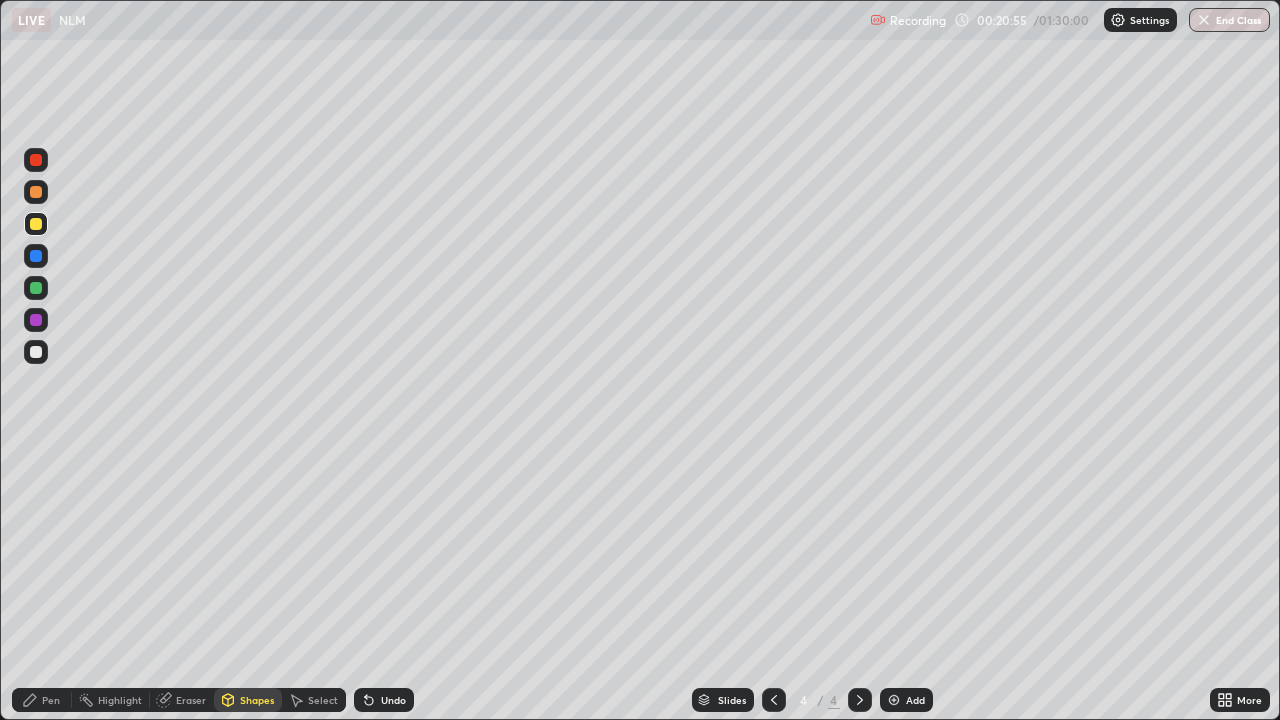 click on "Shapes" at bounding box center (257, 700) 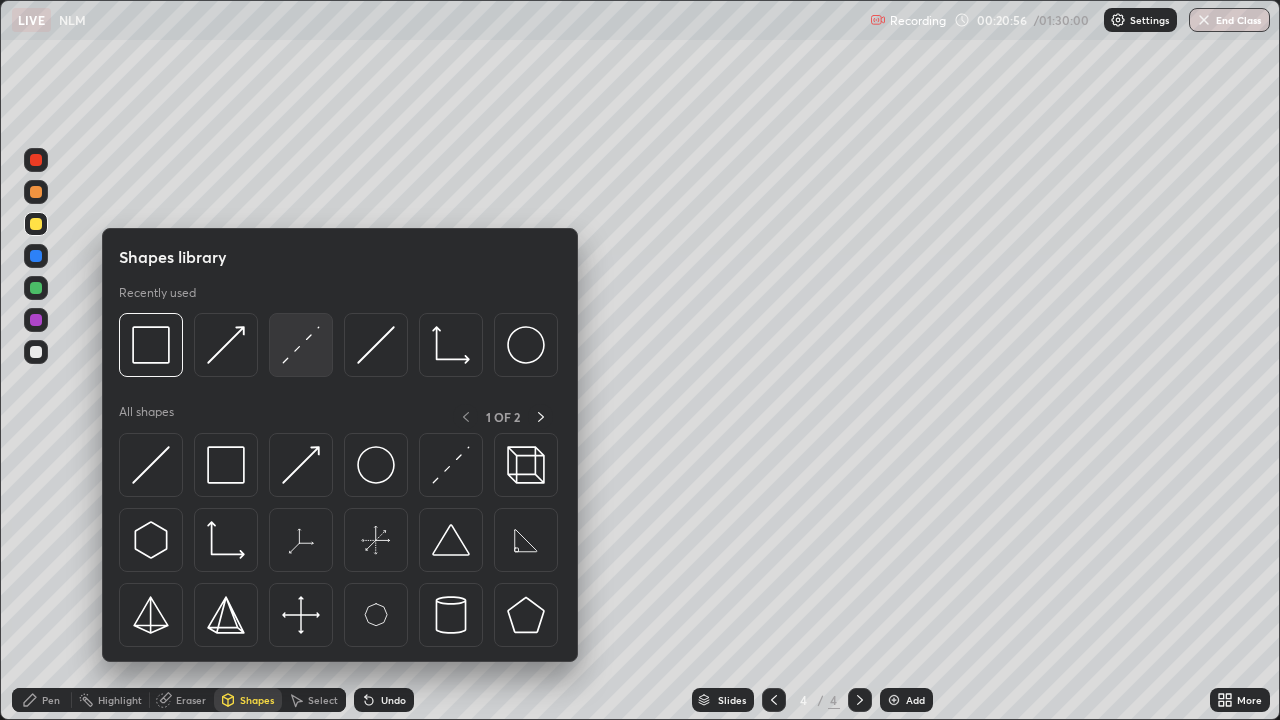 click at bounding box center (301, 345) 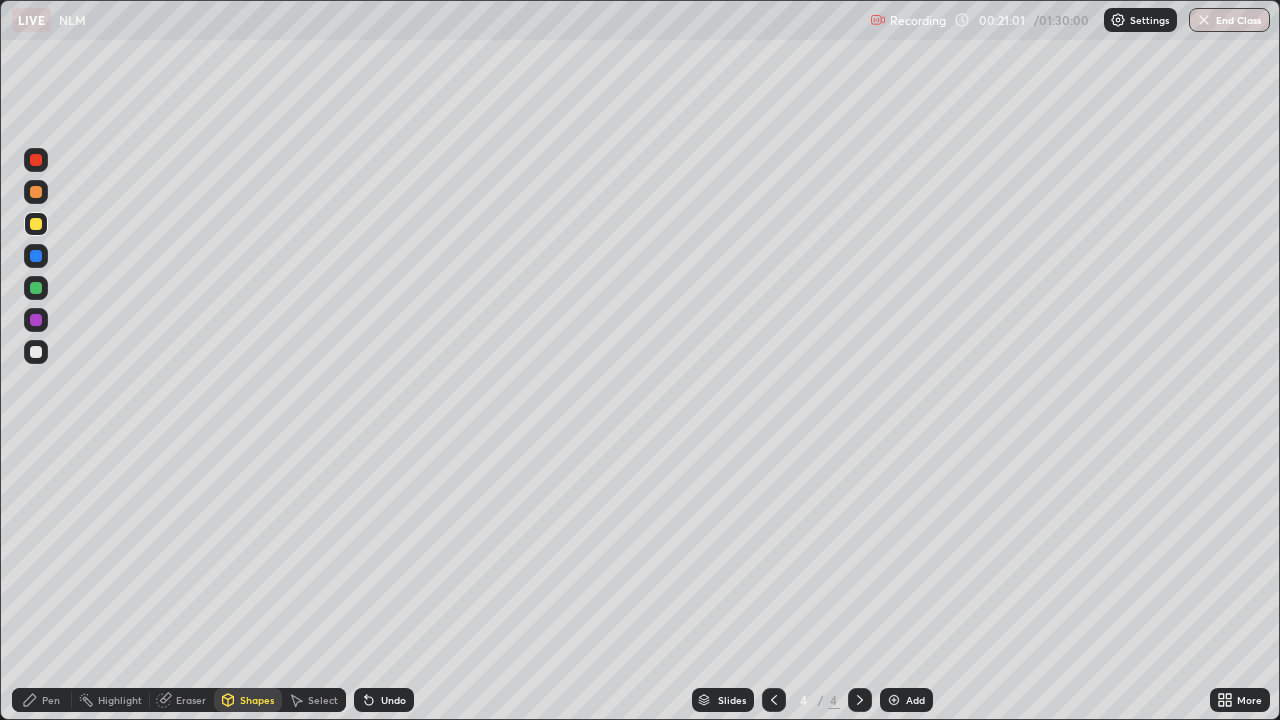 click at bounding box center (36, 320) 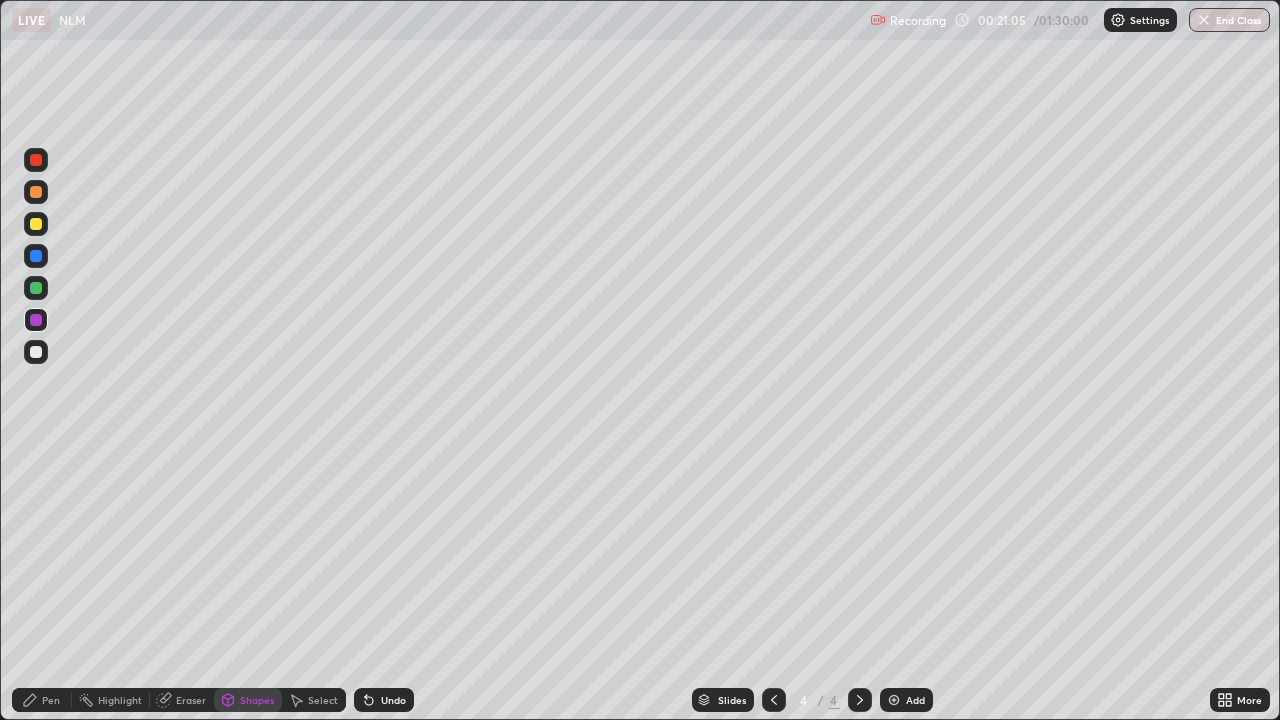 click on "Pen" at bounding box center (51, 700) 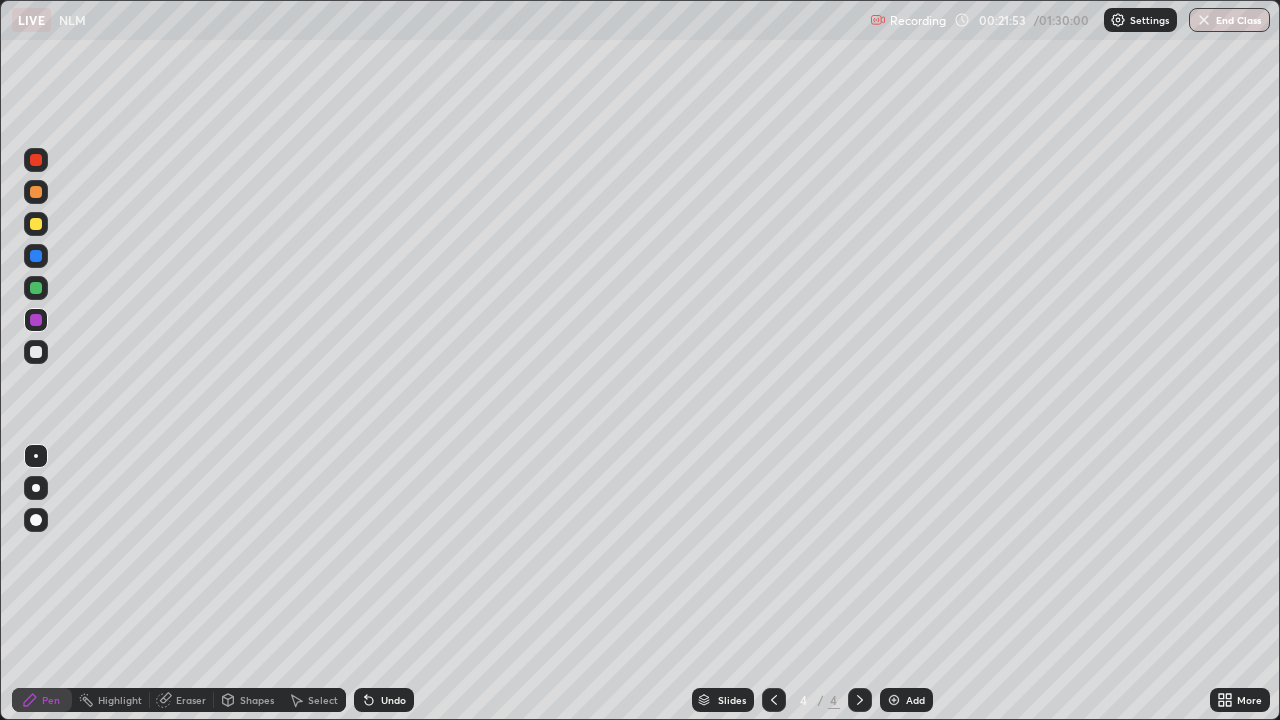 click on "Shapes" at bounding box center (257, 700) 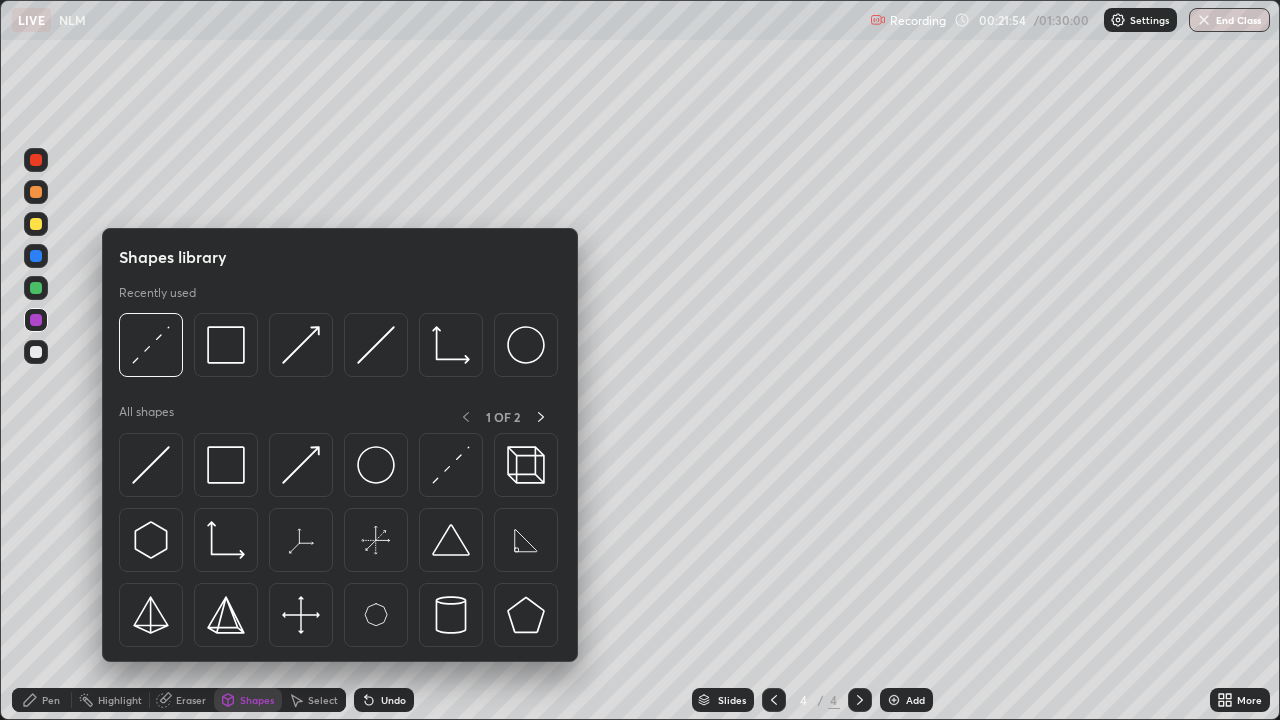 click at bounding box center (301, 465) 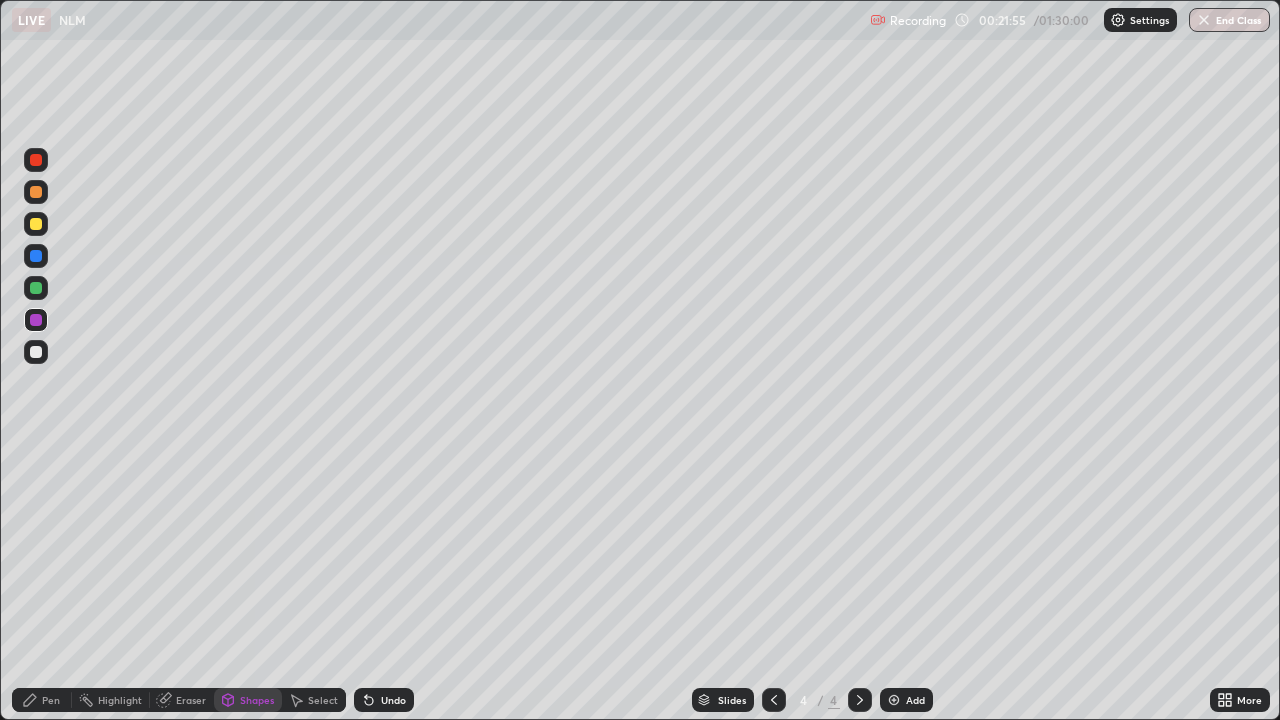 click at bounding box center (36, 288) 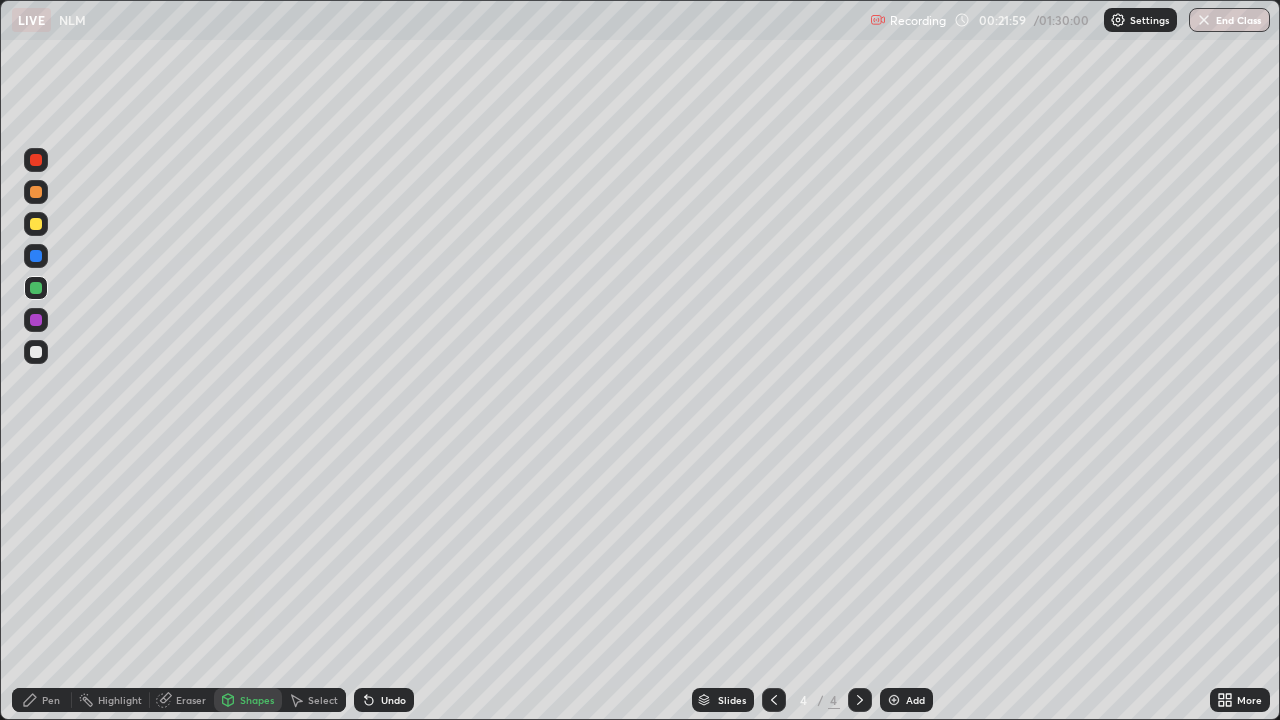 click on "Pen" at bounding box center (51, 700) 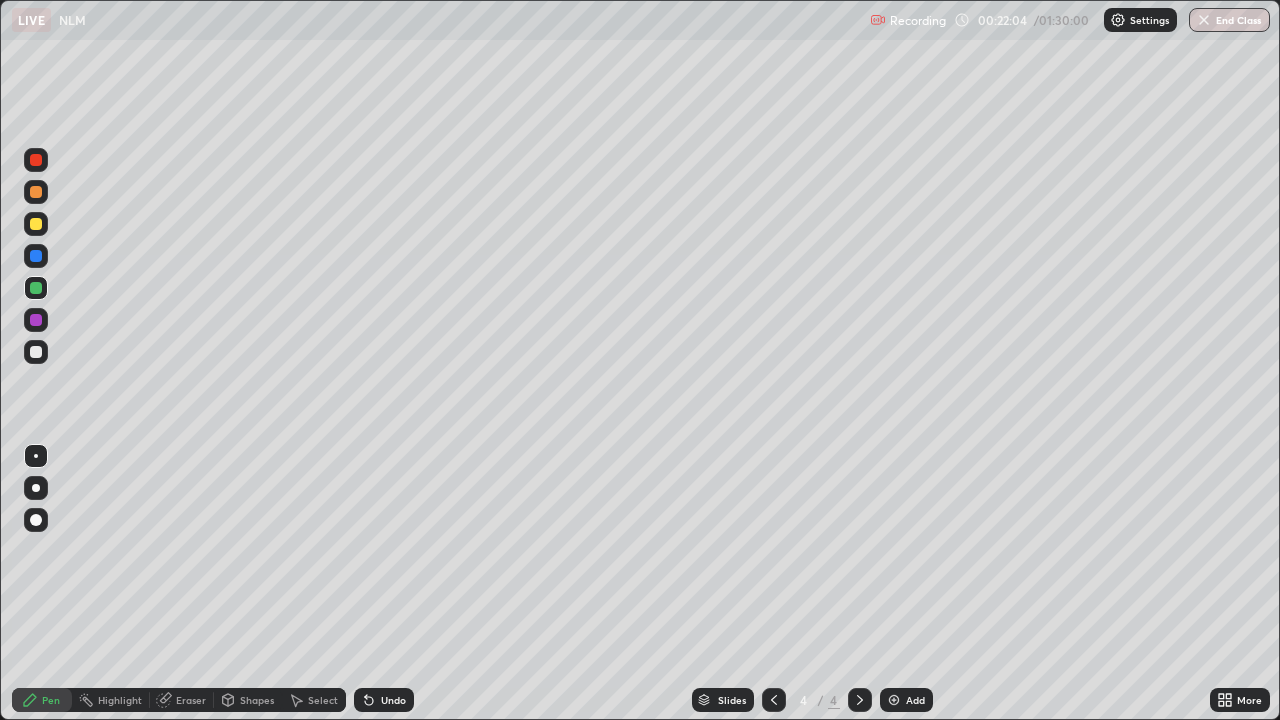 click on "Shapes" at bounding box center [248, 700] 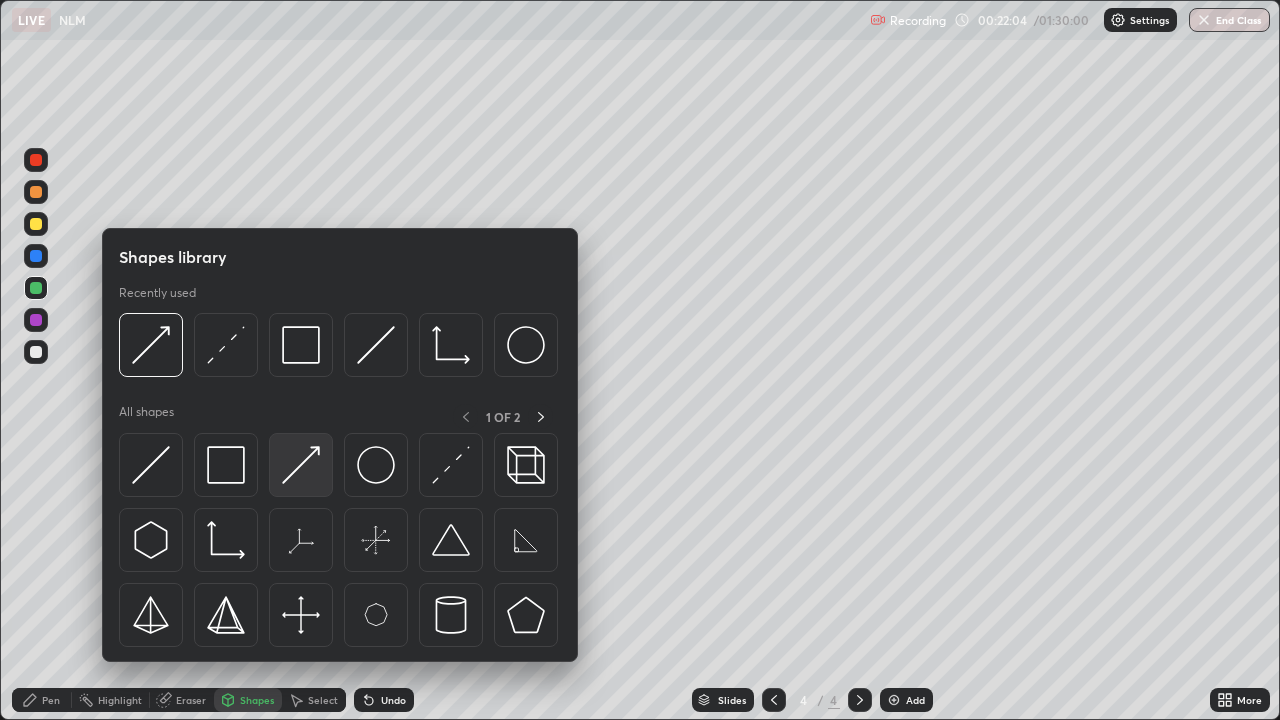 click at bounding box center [301, 465] 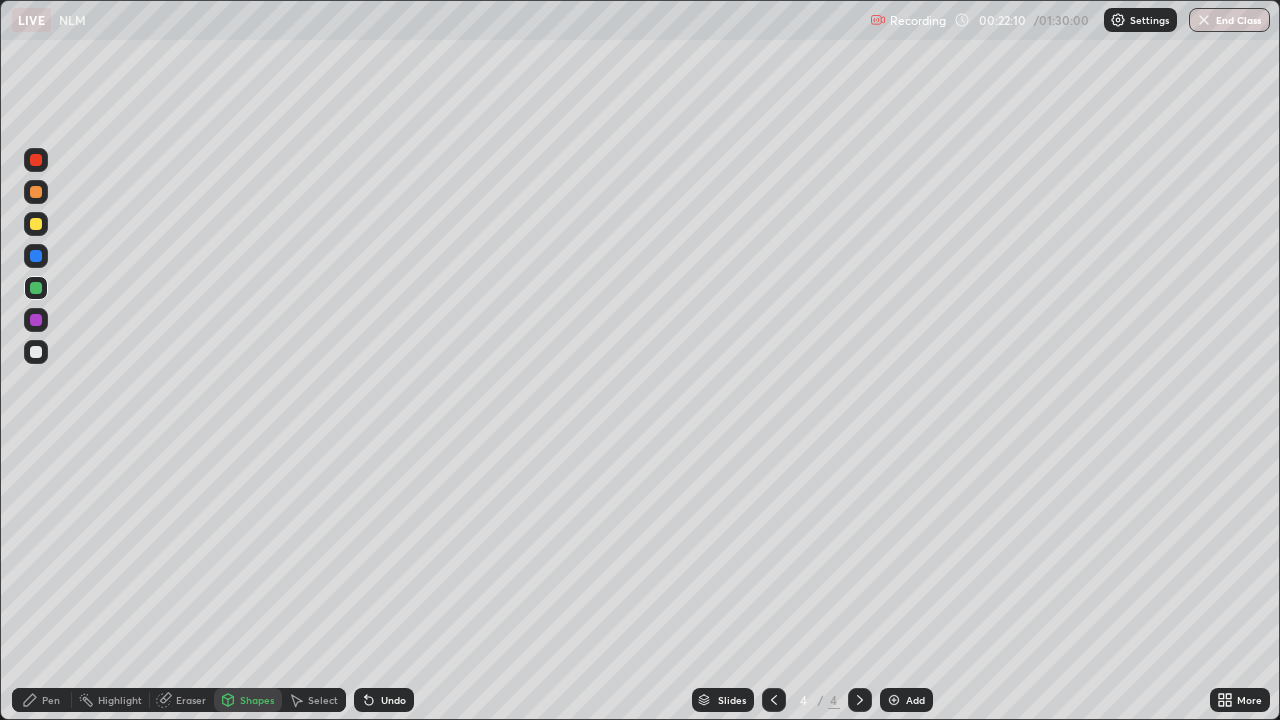 click on "Pen" at bounding box center [42, 700] 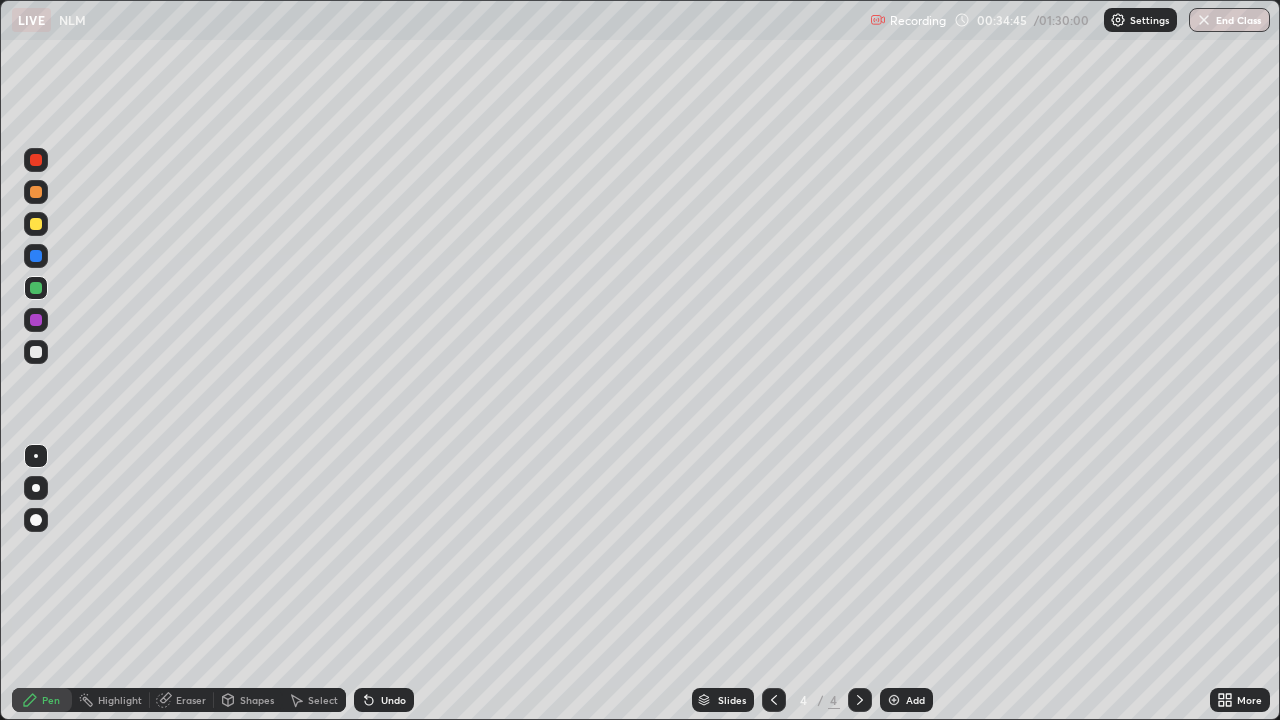 click on "End Class" at bounding box center (1229, 20) 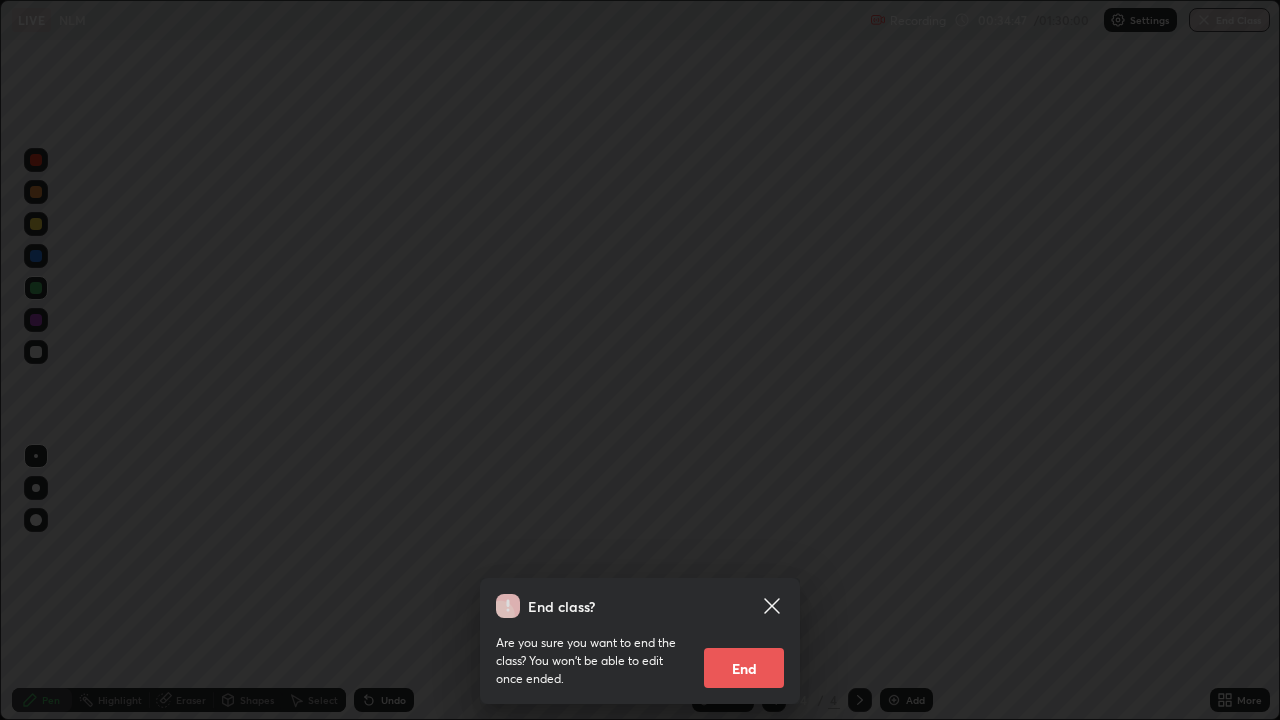 click on "End" at bounding box center (744, 668) 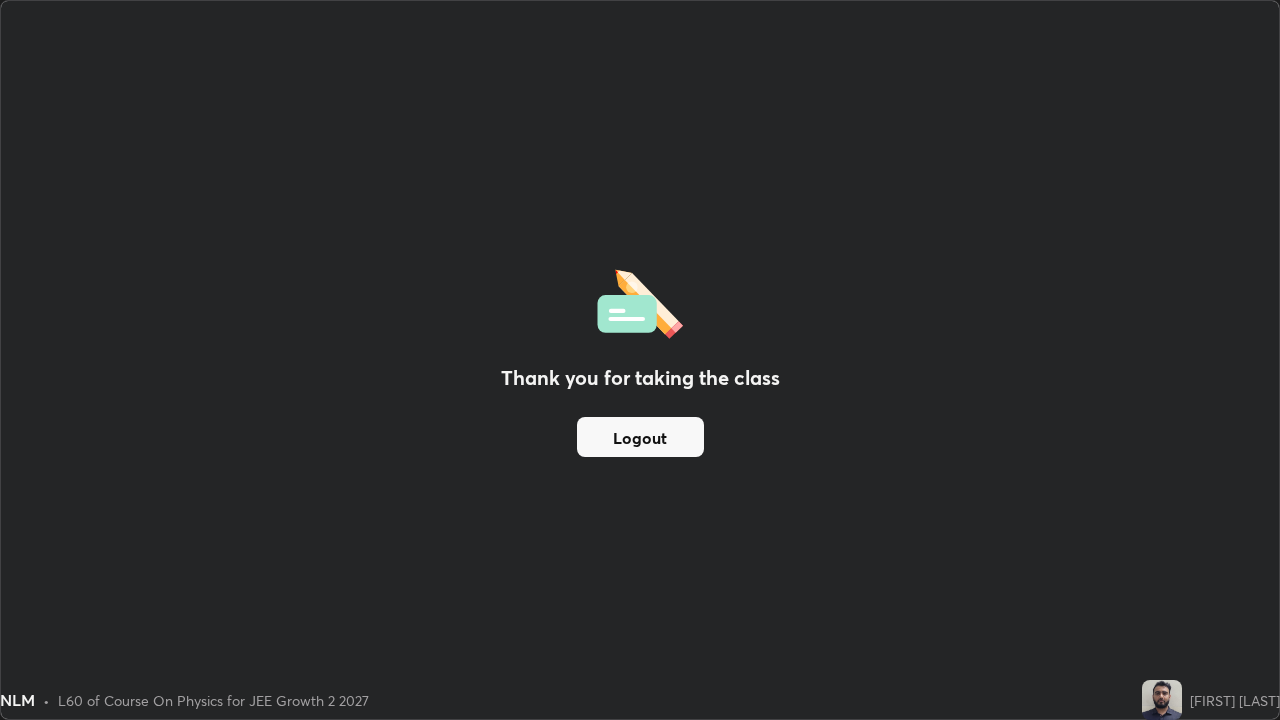 click on "Logout" at bounding box center (640, 437) 